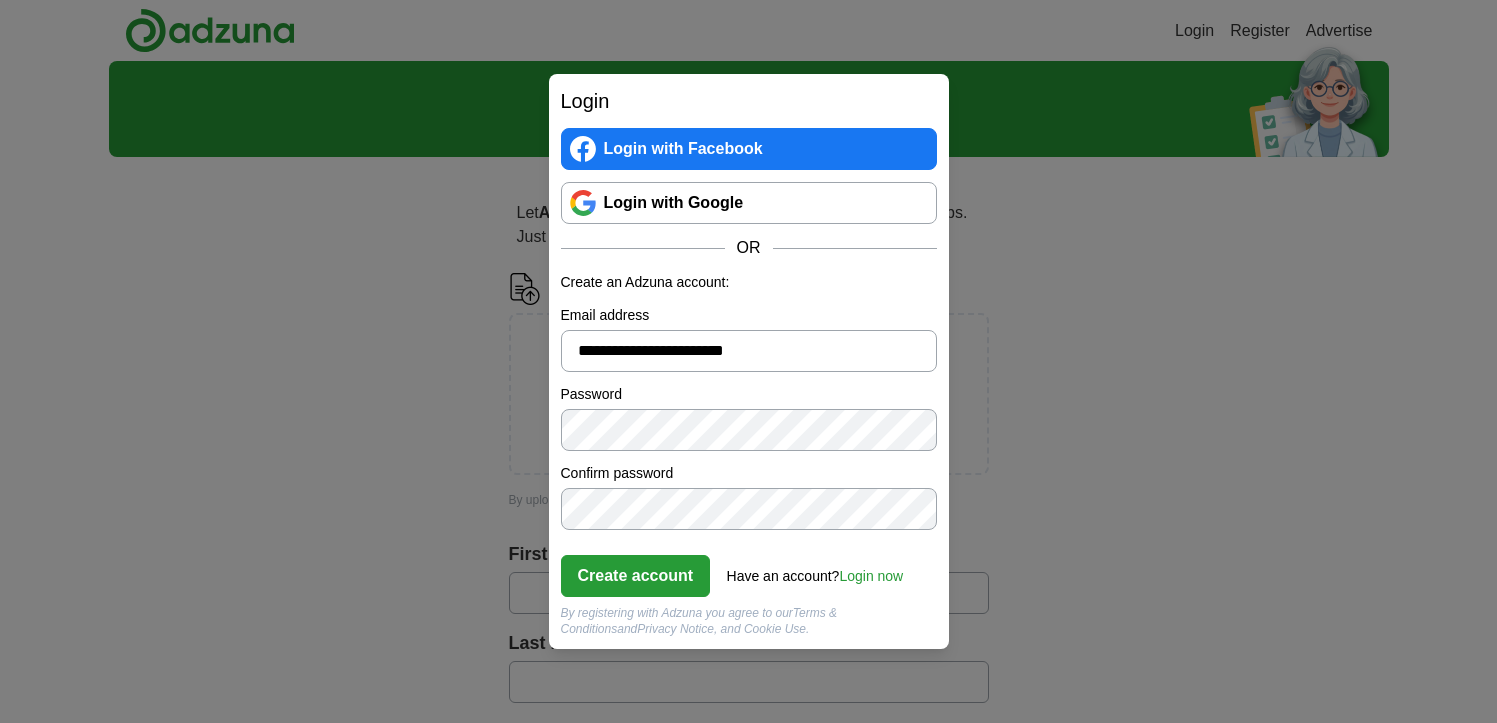 scroll, scrollTop: 0, scrollLeft: 0, axis: both 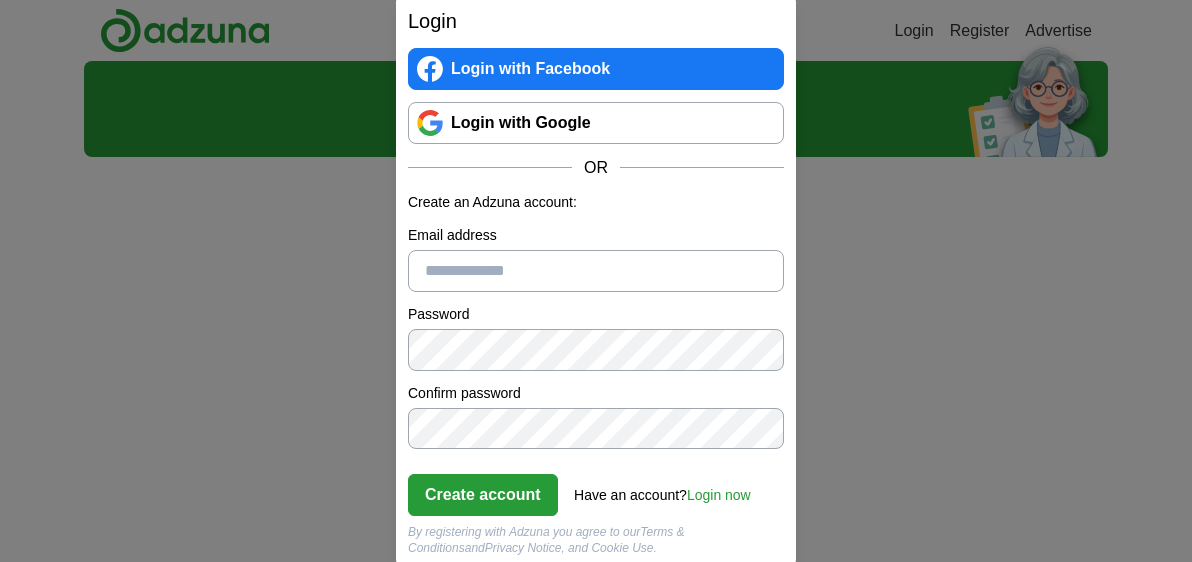 click on "Email address" at bounding box center (596, 271) 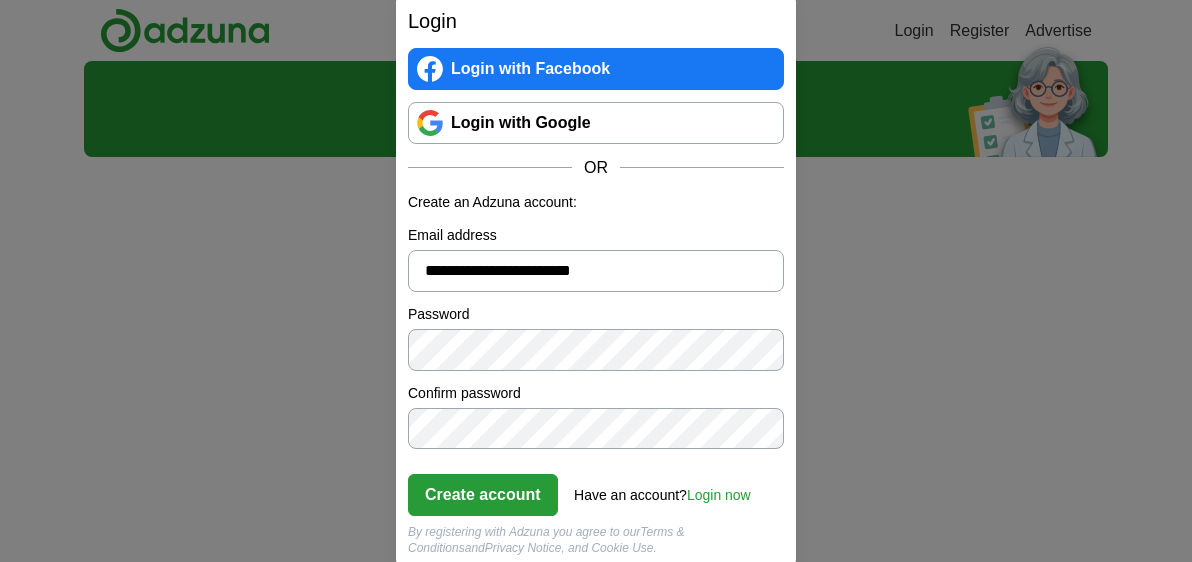 click on "Create account" at bounding box center (483, 495) 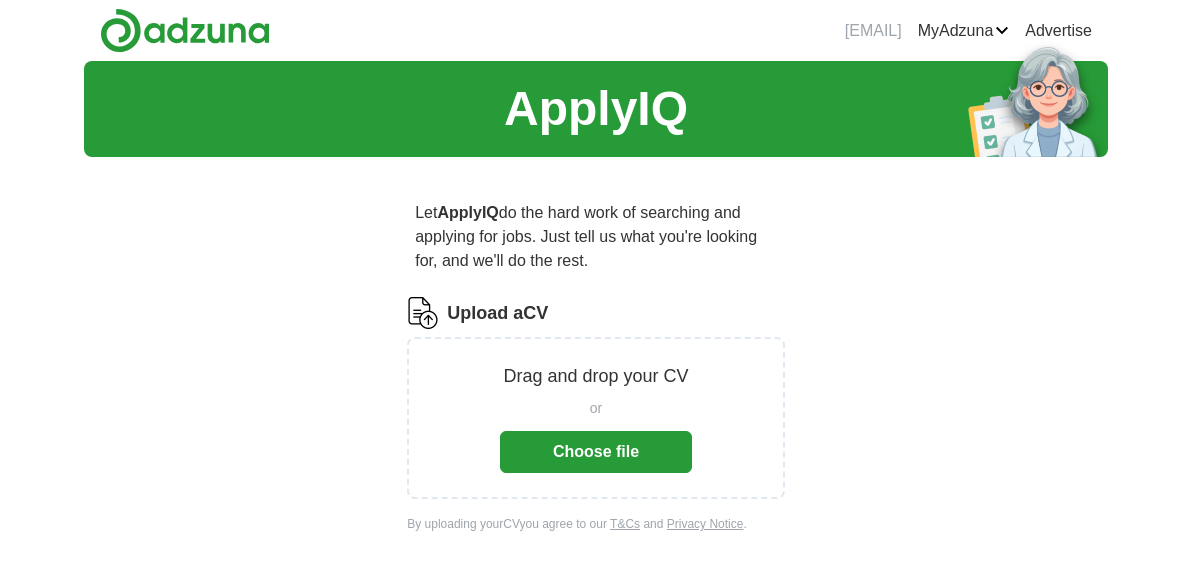 scroll, scrollTop: 0, scrollLeft: 0, axis: both 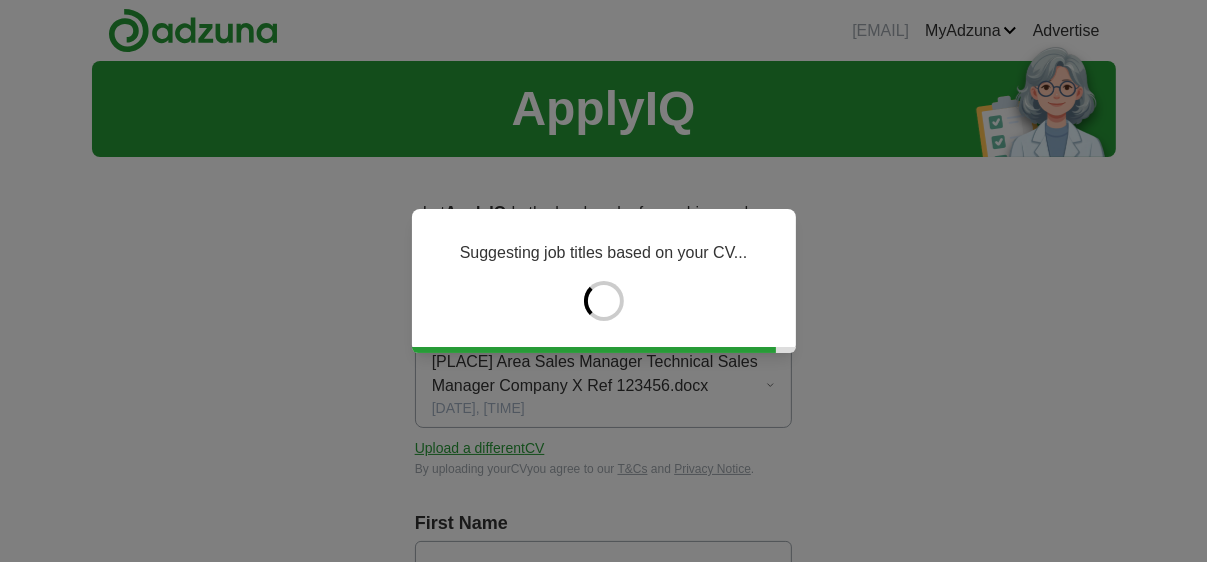 type on "***" 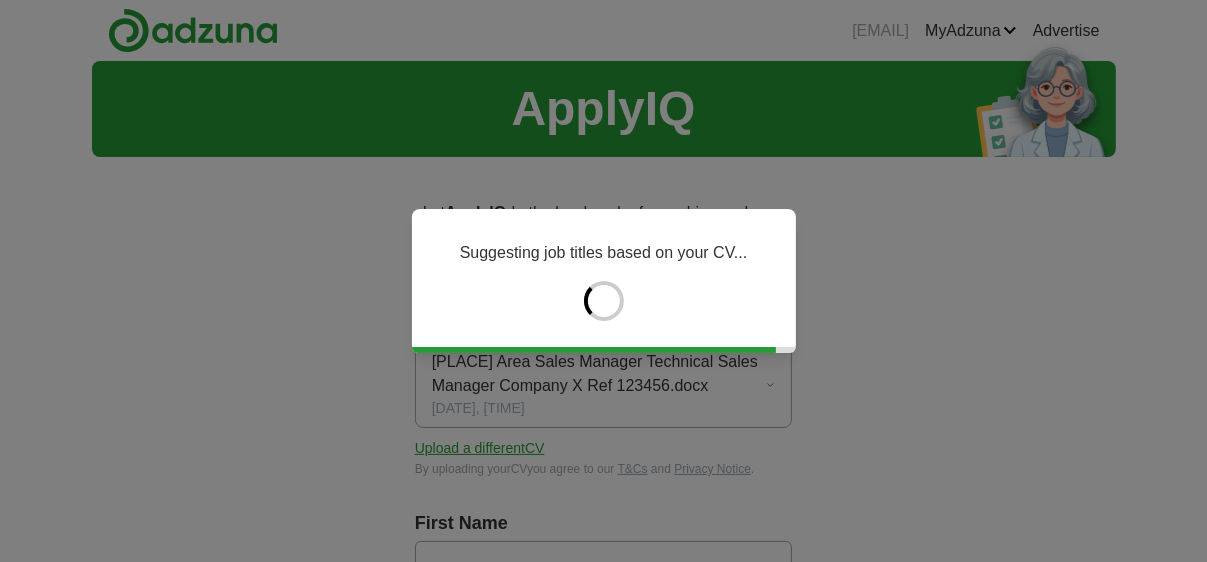 type on "****" 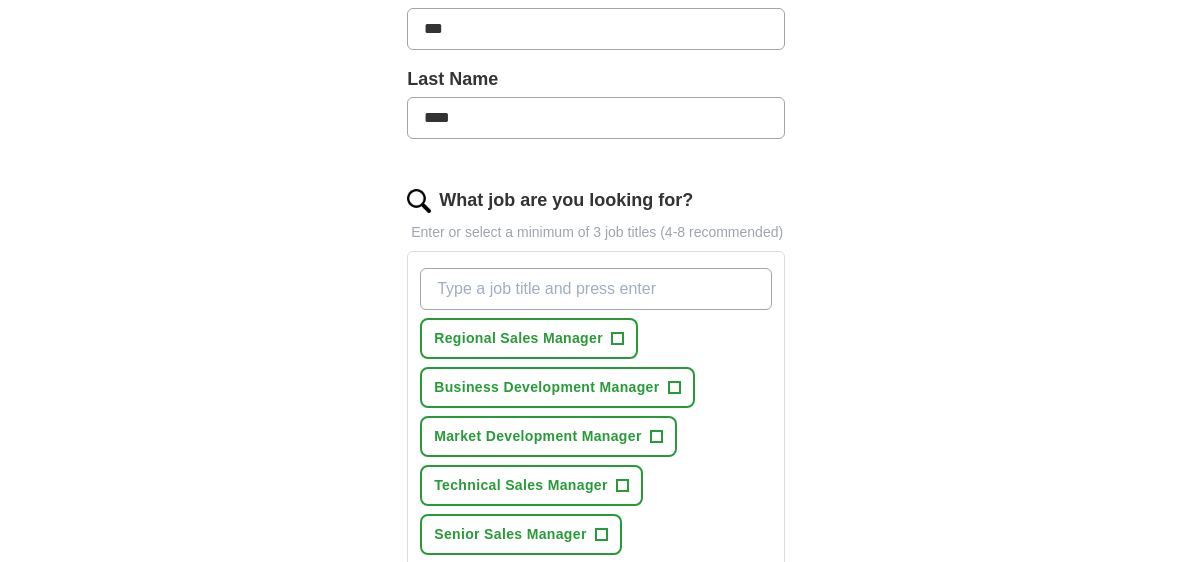 scroll, scrollTop: 800, scrollLeft: 0, axis: vertical 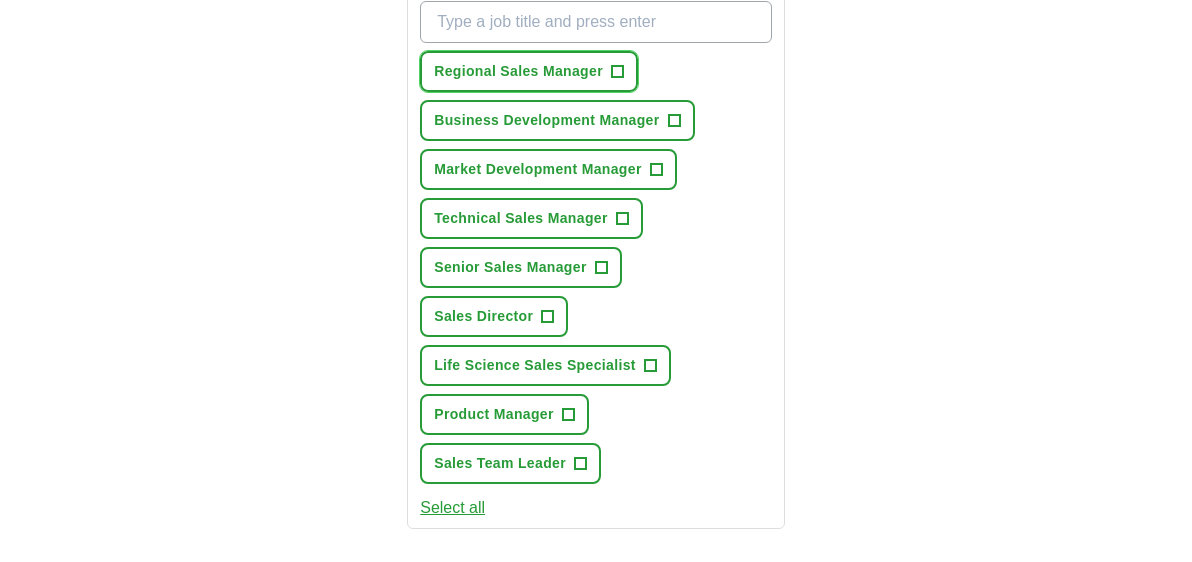 click on "+" at bounding box center (617, 72) 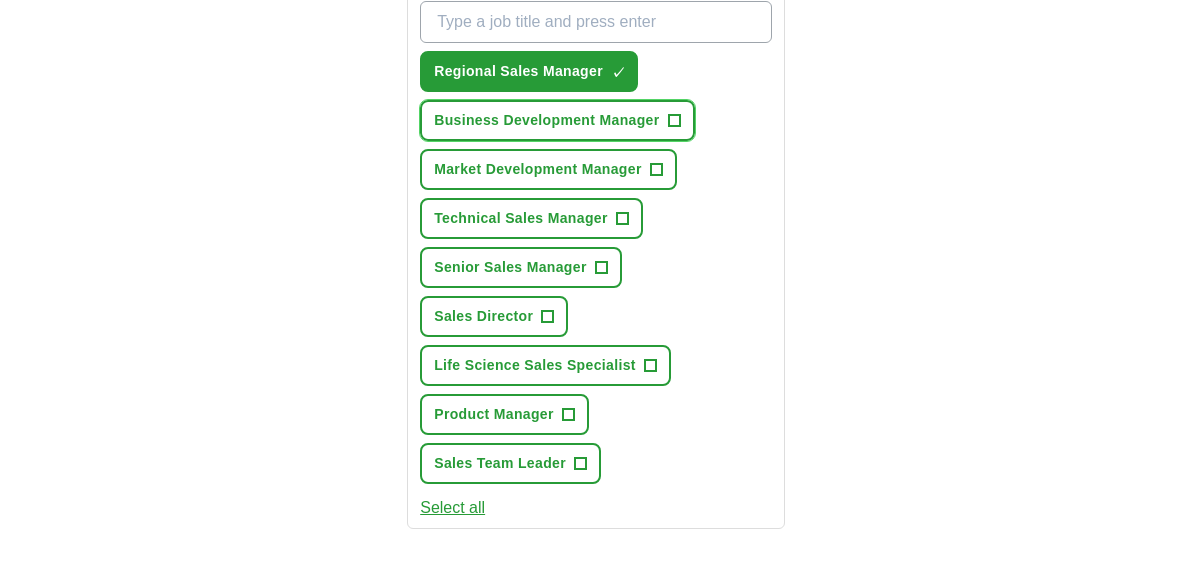 click on "+" at bounding box center [674, 121] 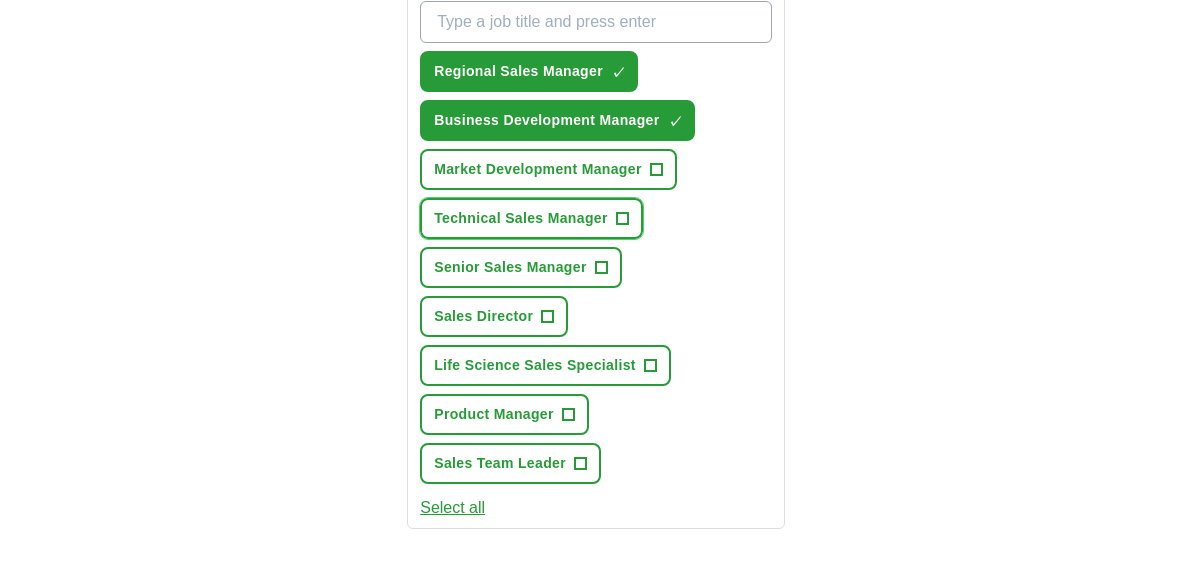 click on "+" at bounding box center [622, 219] 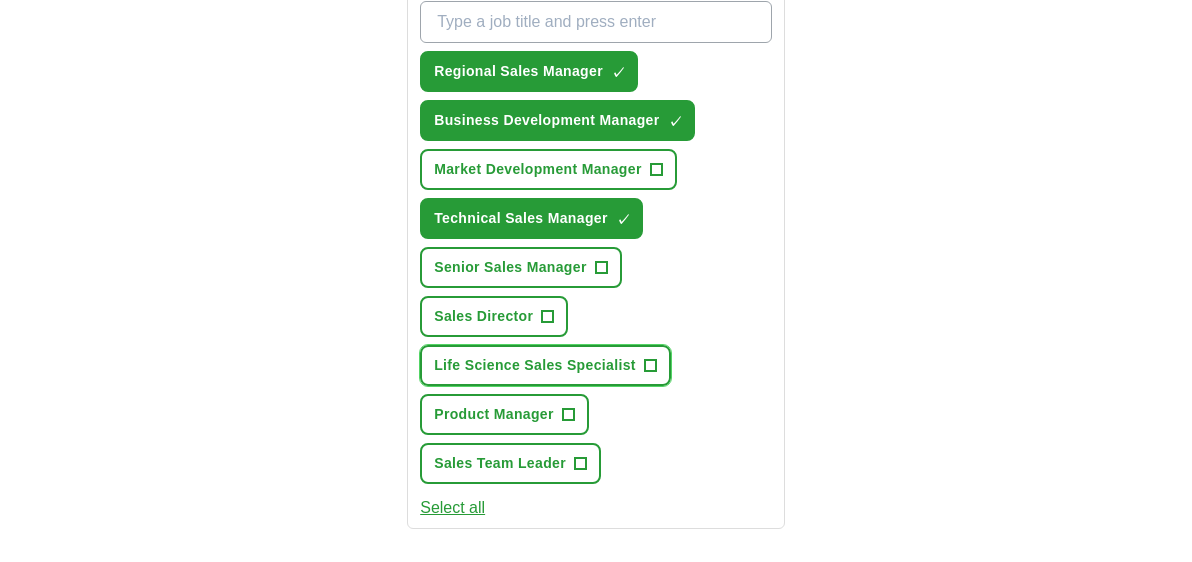 click on "+" at bounding box center (650, 366) 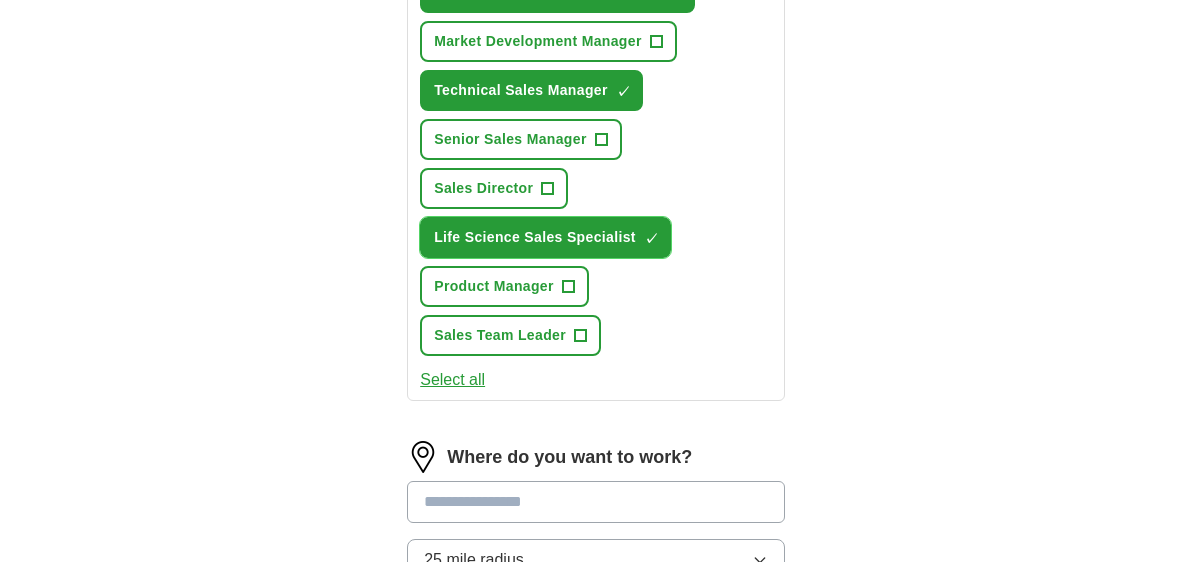 scroll, scrollTop: 1066, scrollLeft: 0, axis: vertical 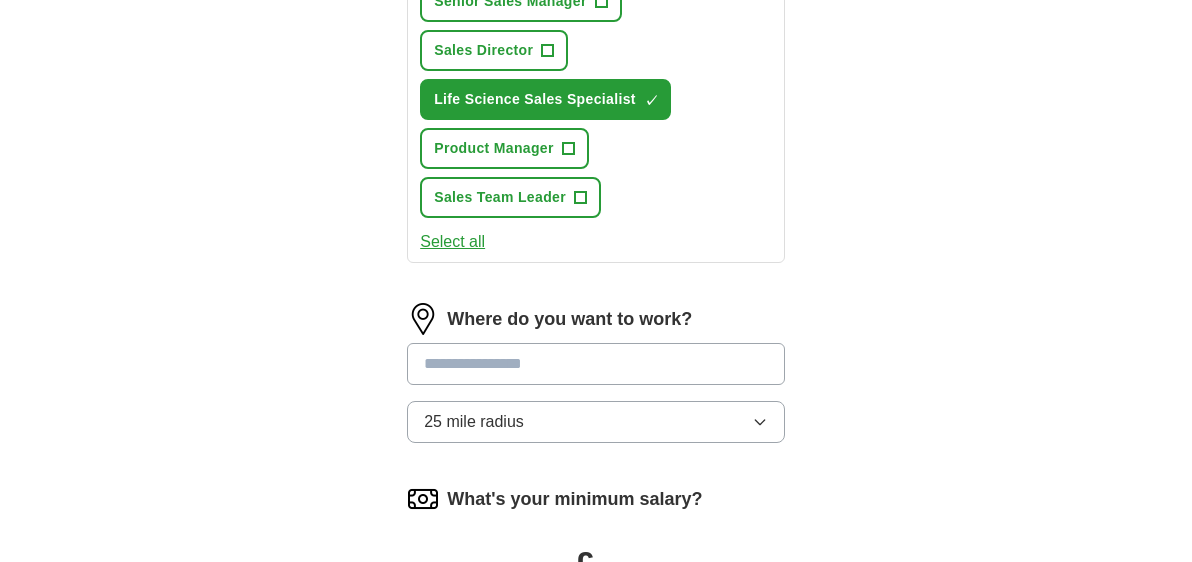 click 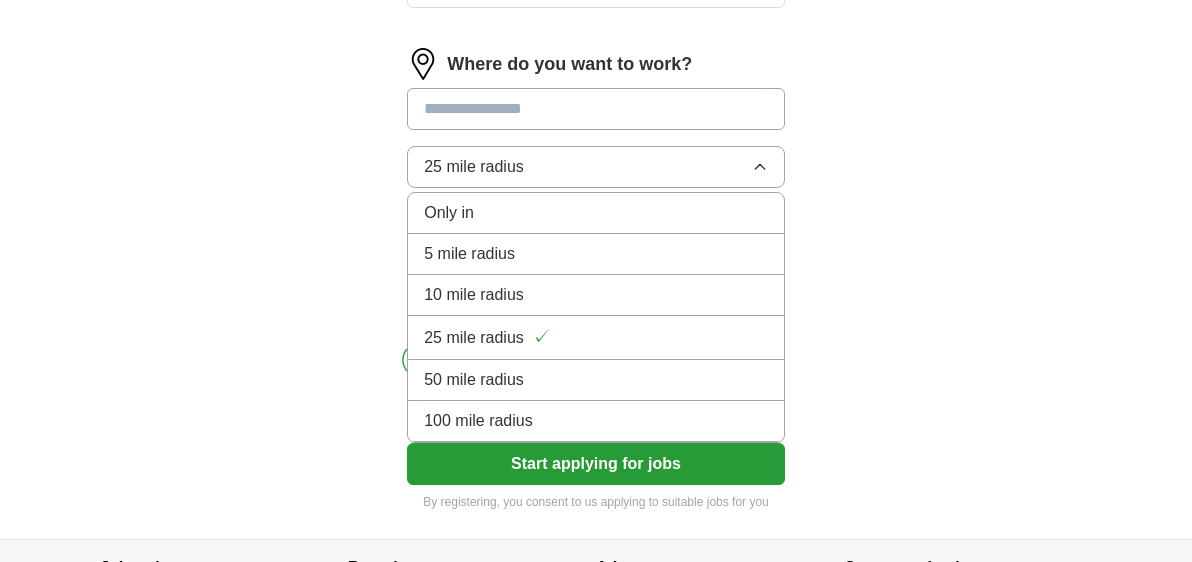 scroll, scrollTop: 1333, scrollLeft: 0, axis: vertical 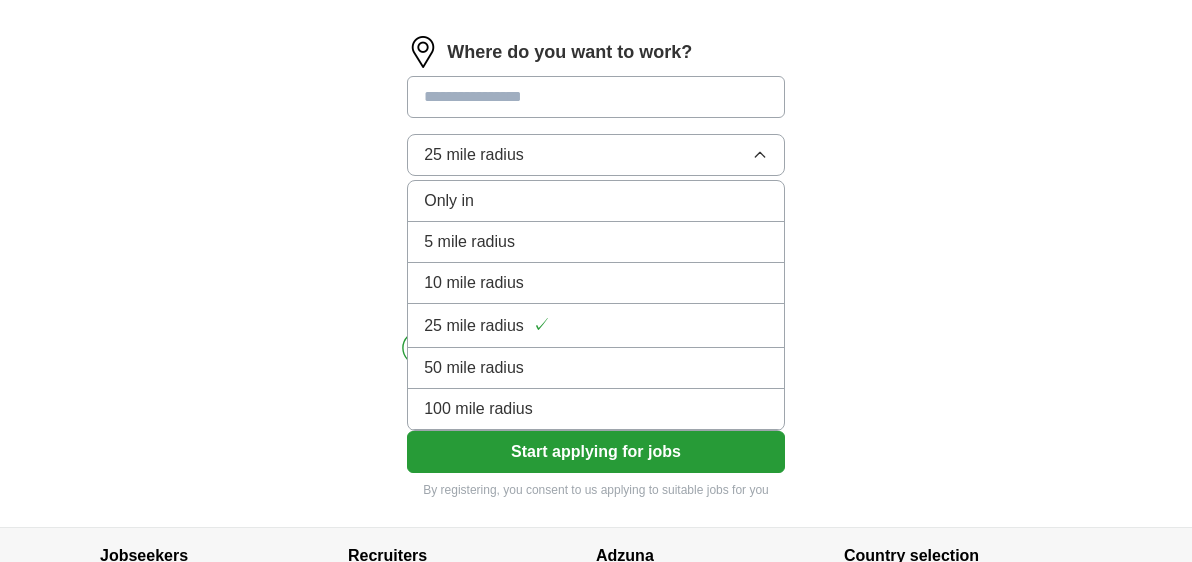 click on "50 mile radius" at bounding box center [474, 368] 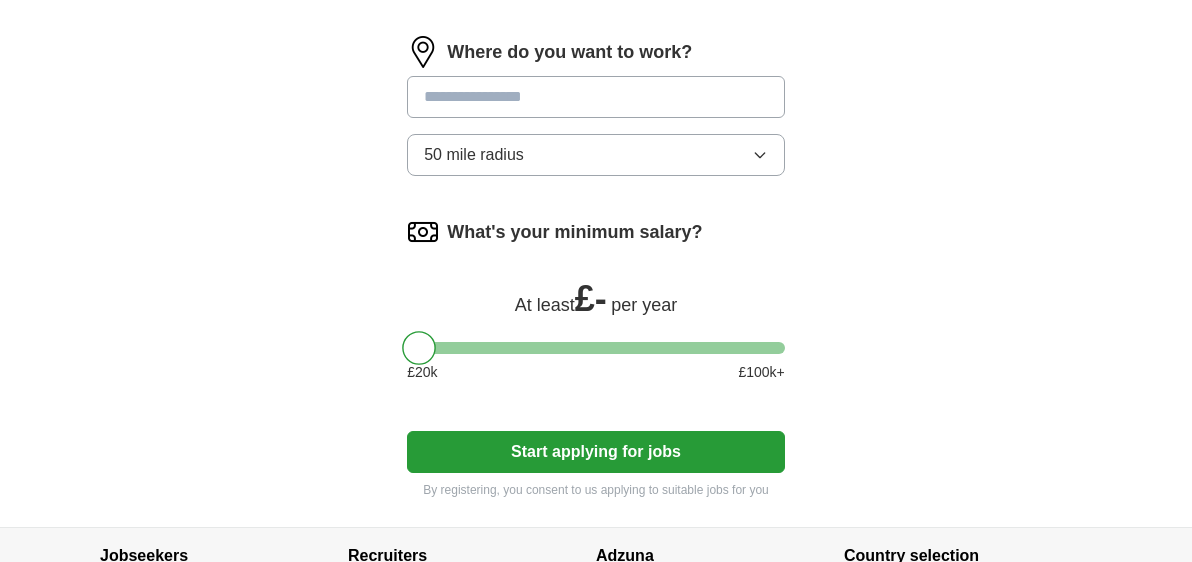 click at bounding box center (596, 97) 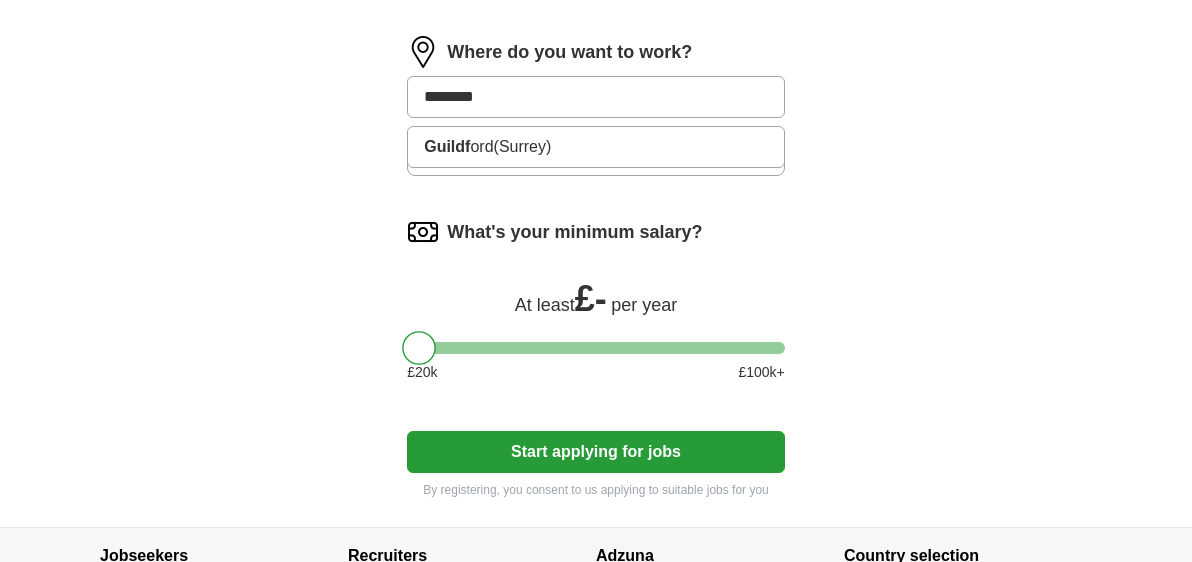 type on "*********" 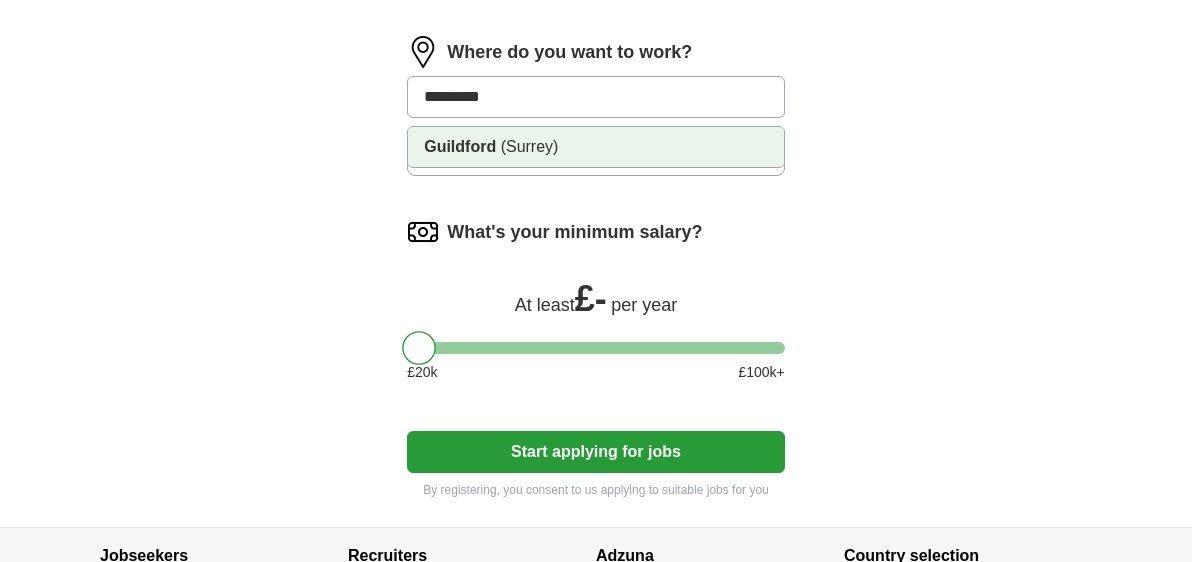 click on "(Surrey)" at bounding box center [530, 146] 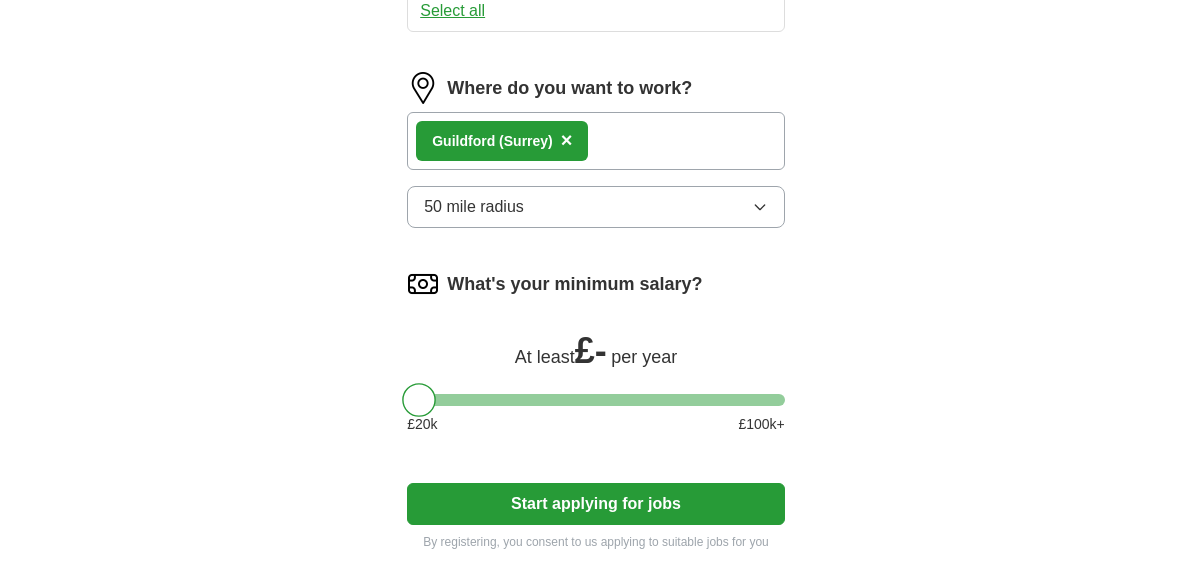 scroll, scrollTop: 1333, scrollLeft: 0, axis: vertical 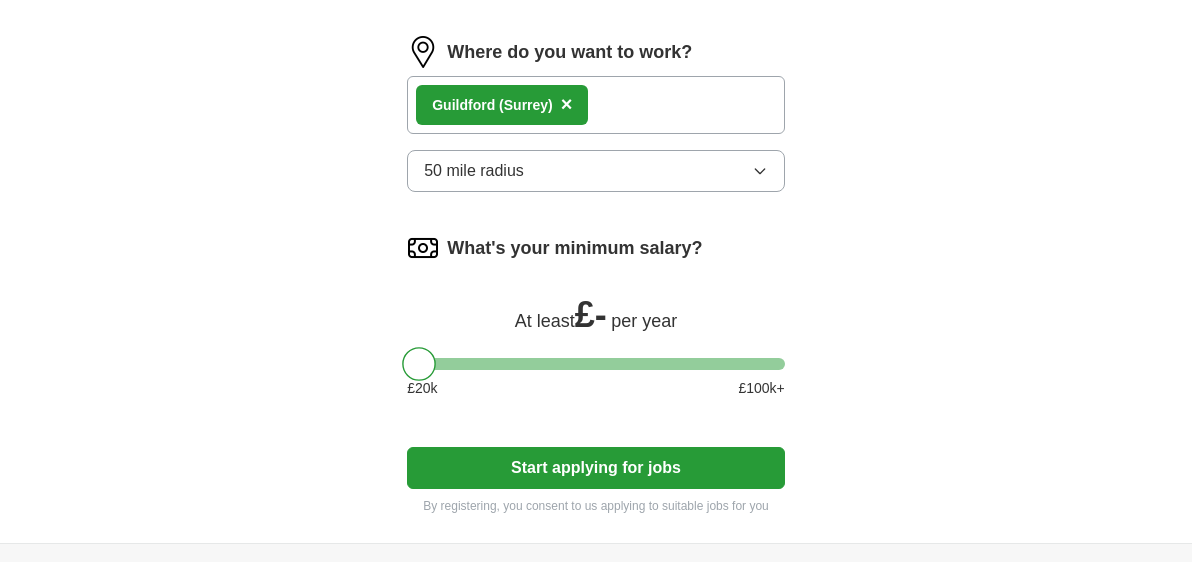 click on "At least  £ -   per year" at bounding box center (596, 315) 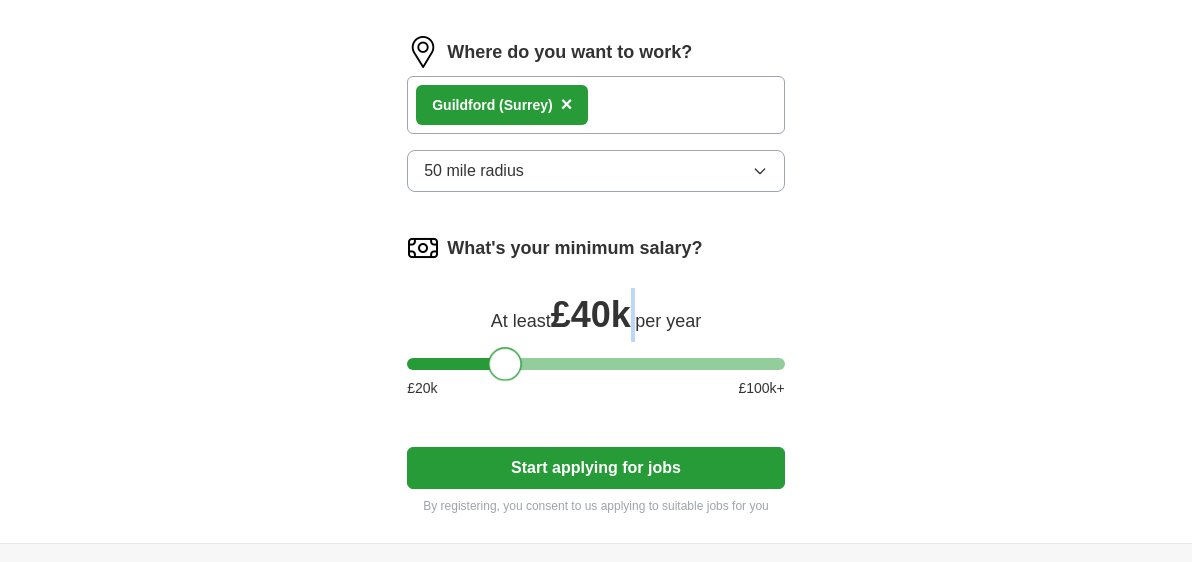 drag, startPoint x: 419, startPoint y: 350, endPoint x: 507, endPoint y: 360, distance: 88.56636 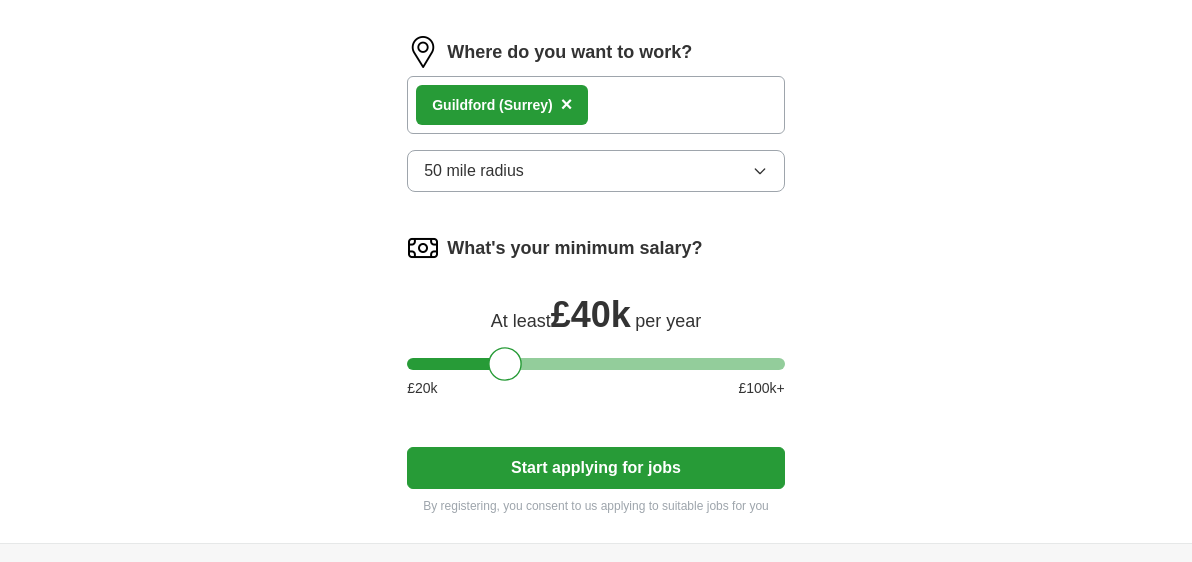click on "ApplyIQ Let  ApplyIQ  do the hard work of searching and applying for jobs. Just tell us what you're looking for, and we'll do the rest. Select a CV eg Area Sales Manager Technical Sales Manager Company X Ref 123456.docx 27/07/2025, 14:34 Upload a different  CV By uploading your  CV  you agree to our   T&Cs   and   Privacy Notice . First Name *** Last Name **** What job are you looking for? Enter or select a minimum of 3 job titles (4-8 recommended) Regional Sales Manager ✓ × Business Development Manager ✓ × Market Development Manager + Technical Sales Manager ✓ × Senior Sales Manager + Sales Director + Life Science Sales Specialist ✓ × Product Manager + Sales Team Leader + Select all Where do you want to work? Guildford   ([STATE]) × 50 mile radius What's your minimum salary? At least  £ 40k   per year £ 20 k £ 100 k+ Start applying for jobs By registering, you consent to us applying to suitable jobs for you" at bounding box center (596, -365) 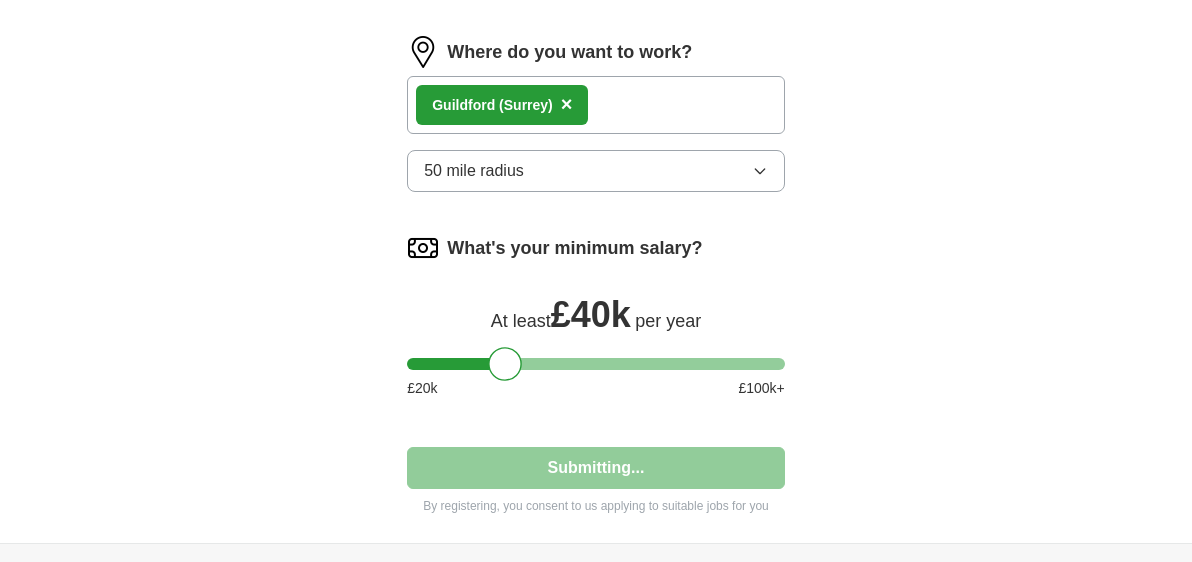 select on "**" 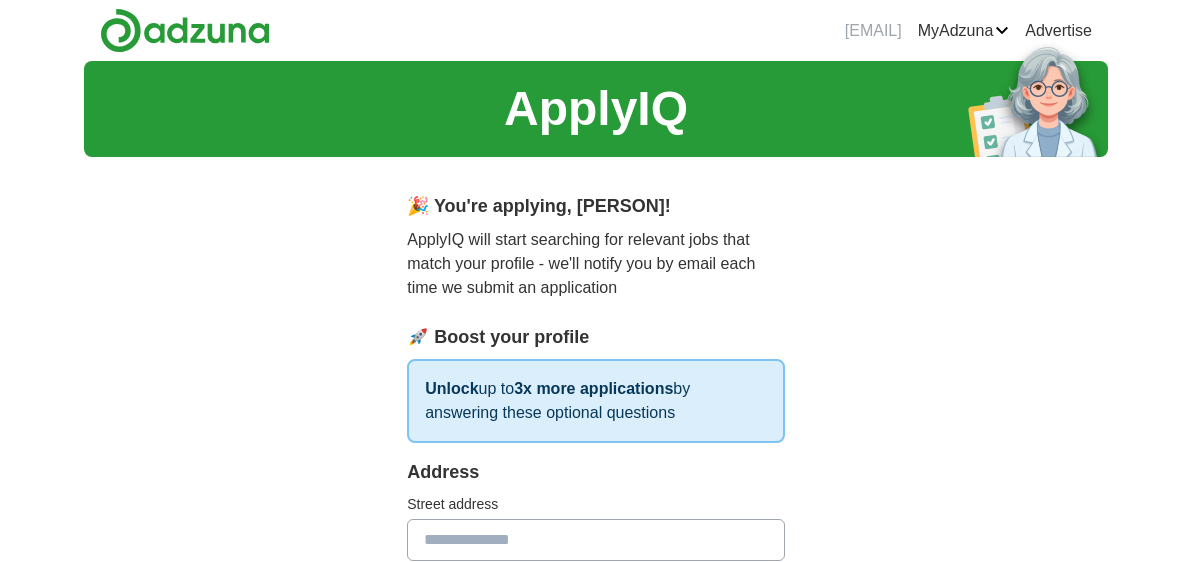 scroll, scrollTop: 266, scrollLeft: 0, axis: vertical 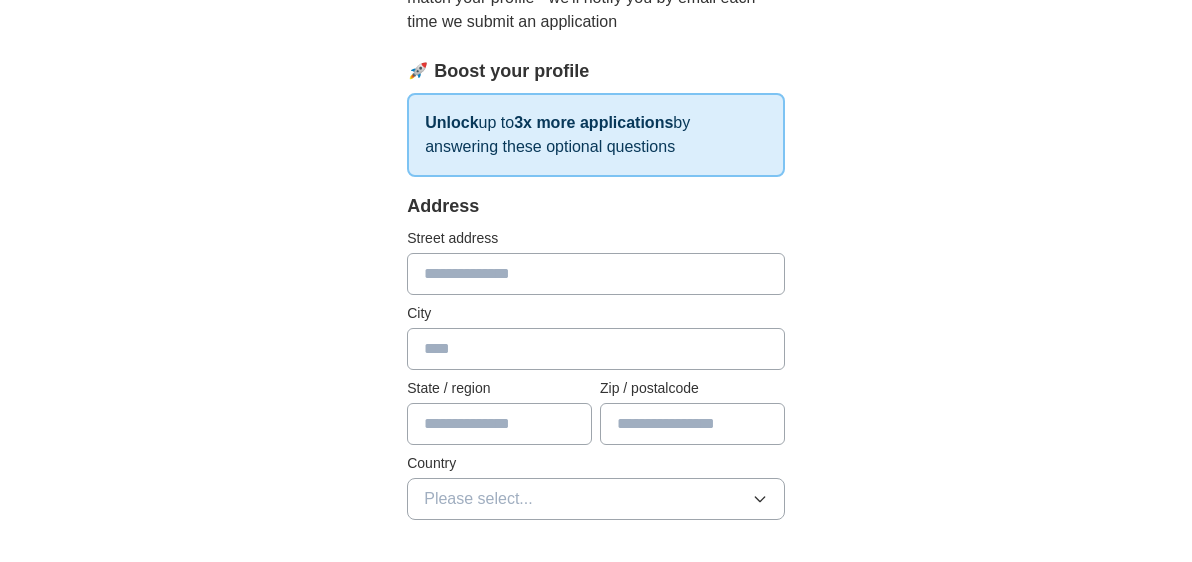 click at bounding box center [596, 274] 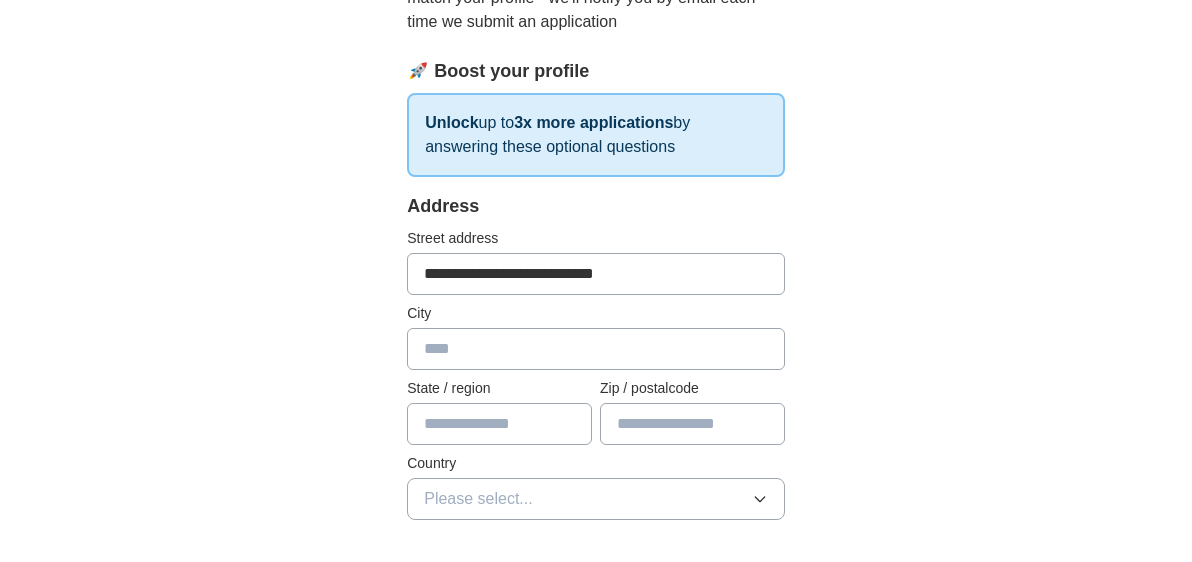 type on "**********" 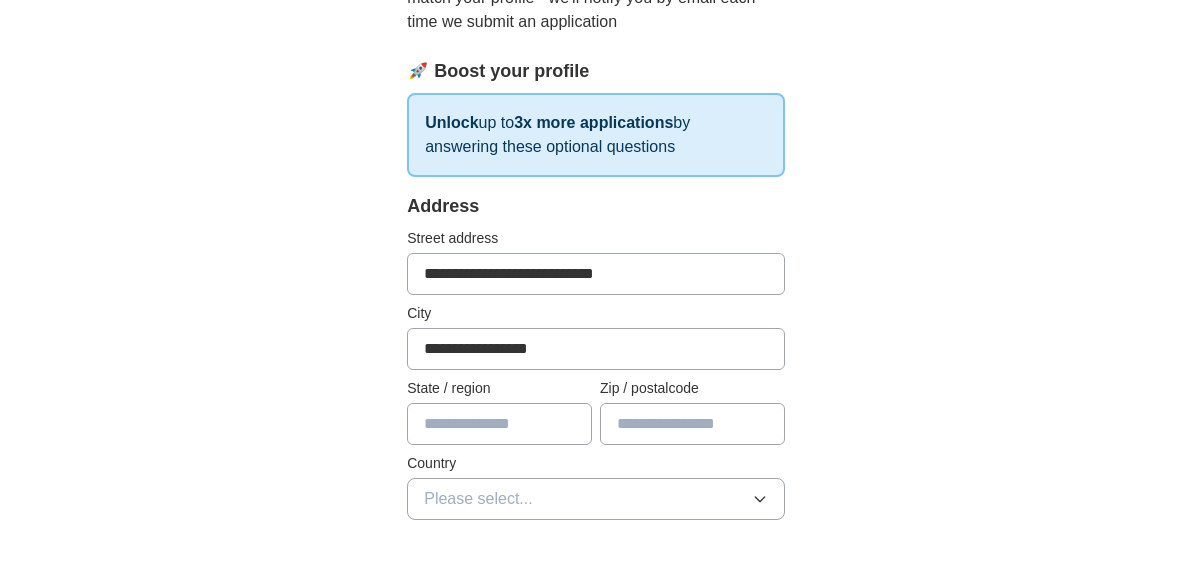 type on "**********" 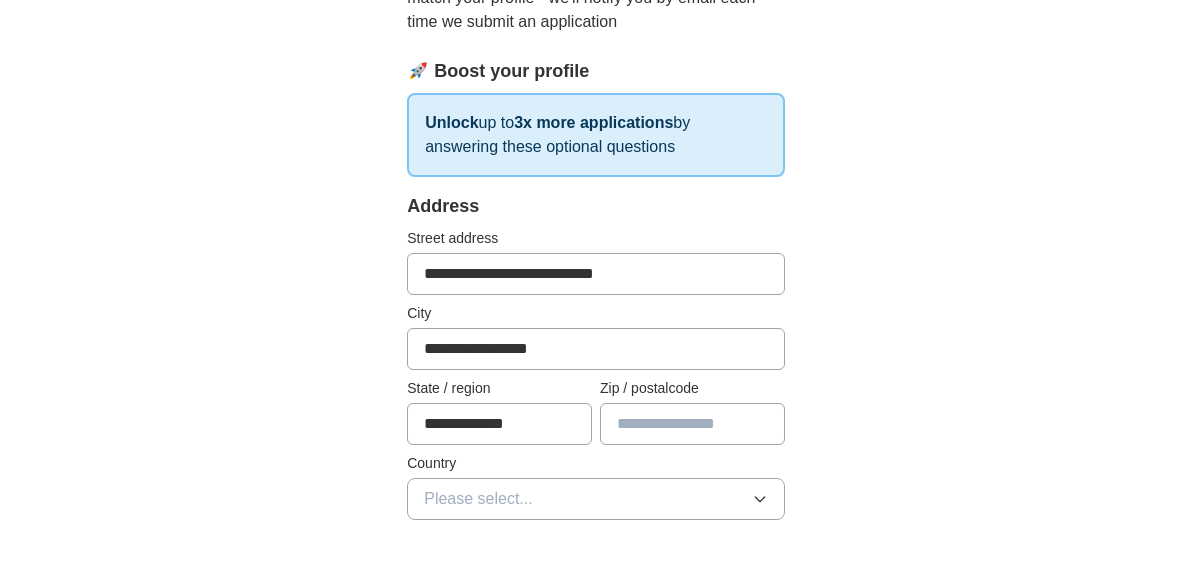 type on "********" 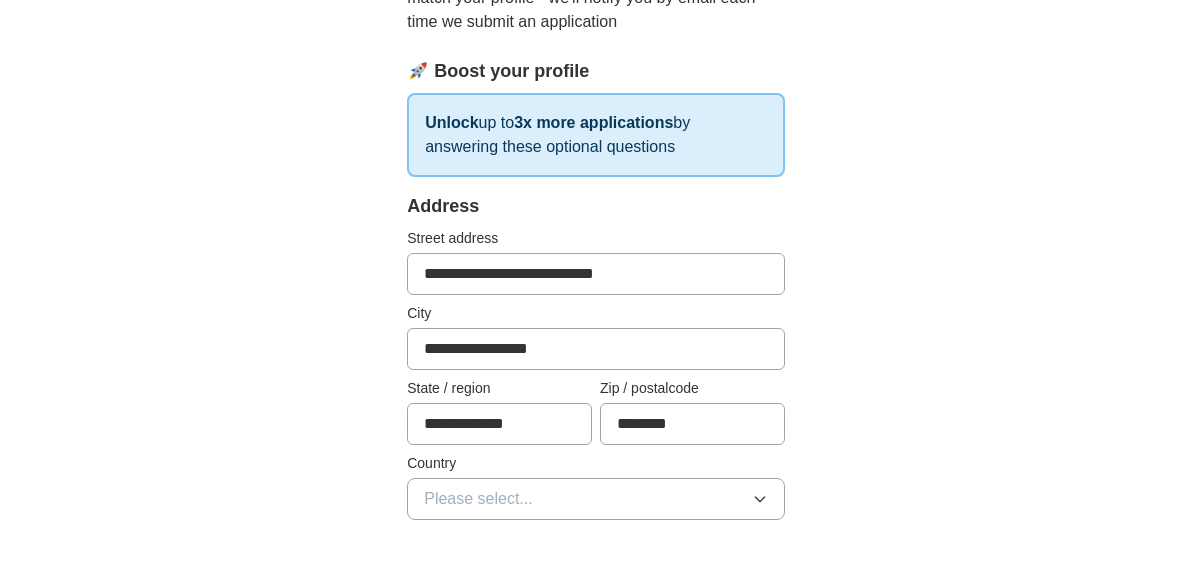 click on "**********" at bounding box center [499, 424] 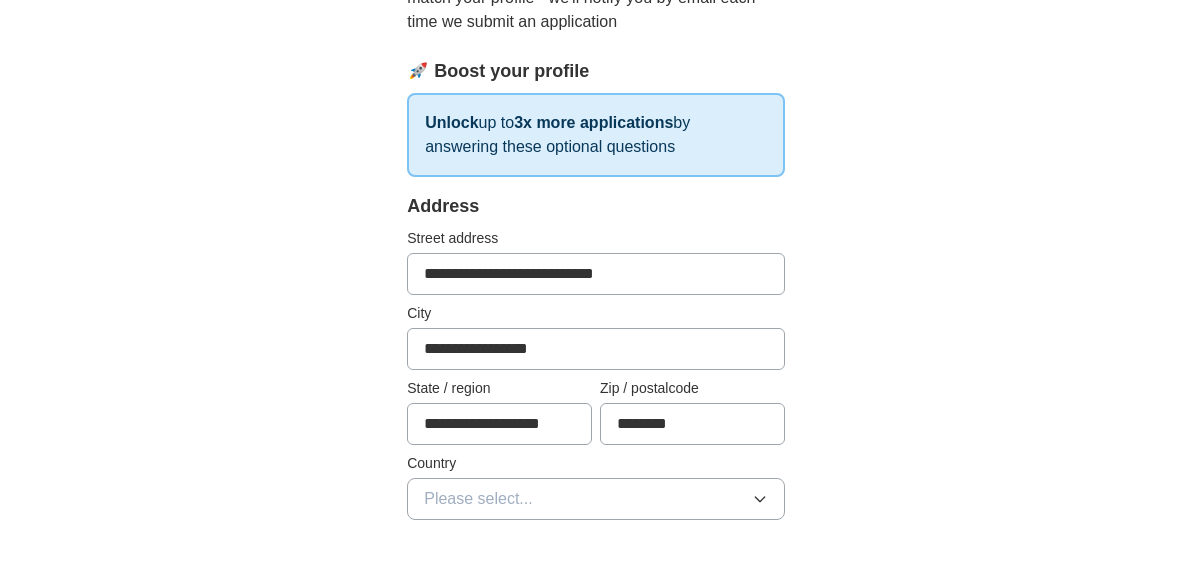 click on "**********" at bounding box center (596, 717) 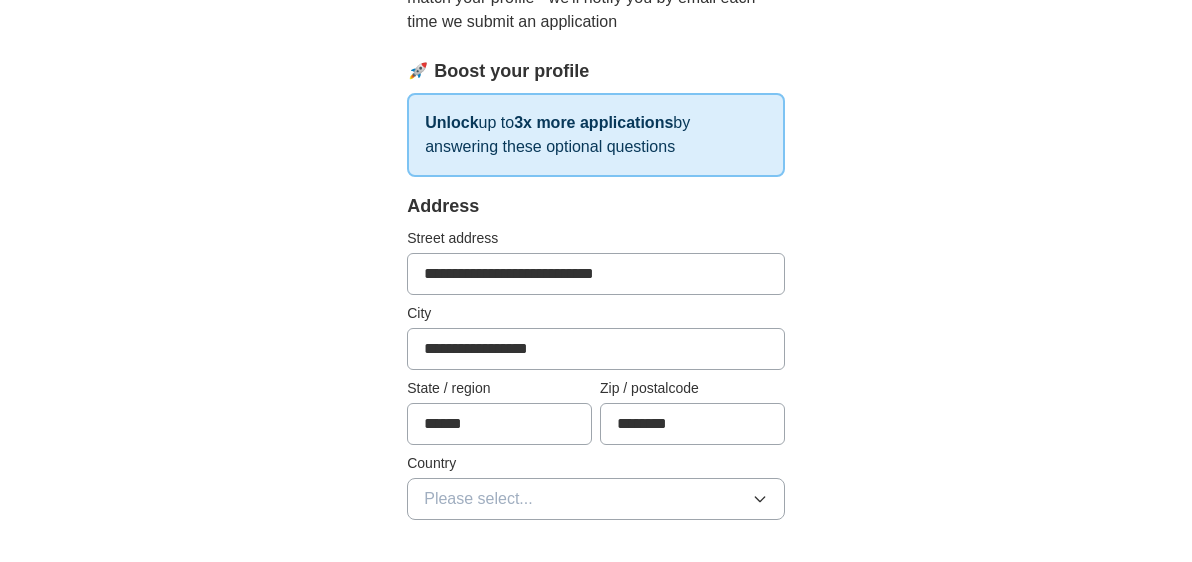 type on "******" 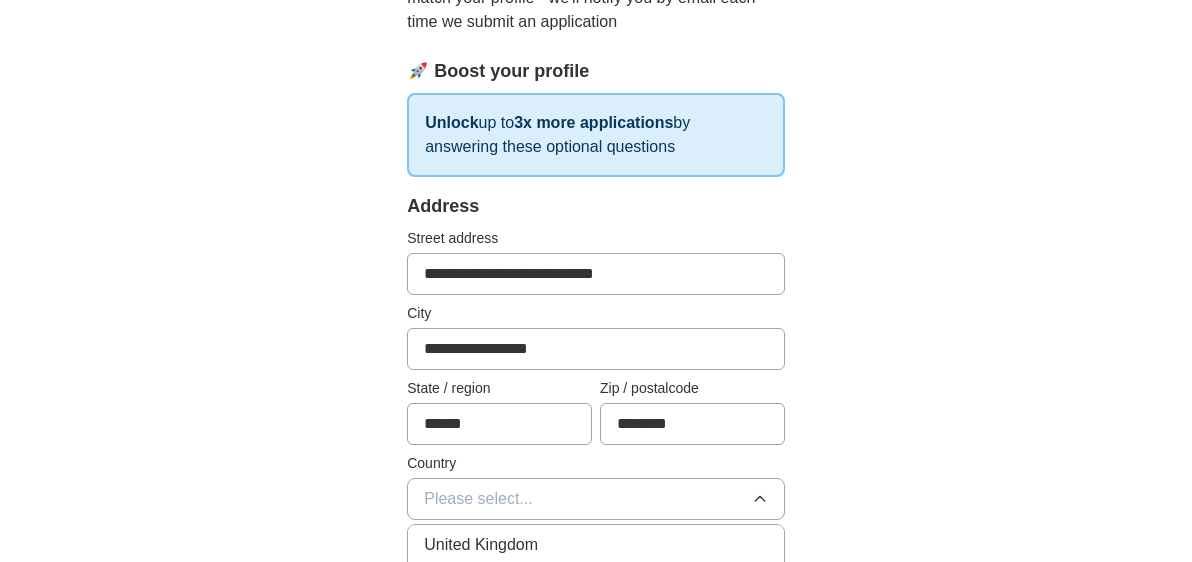 click on "United Kingdom" at bounding box center (596, 545) 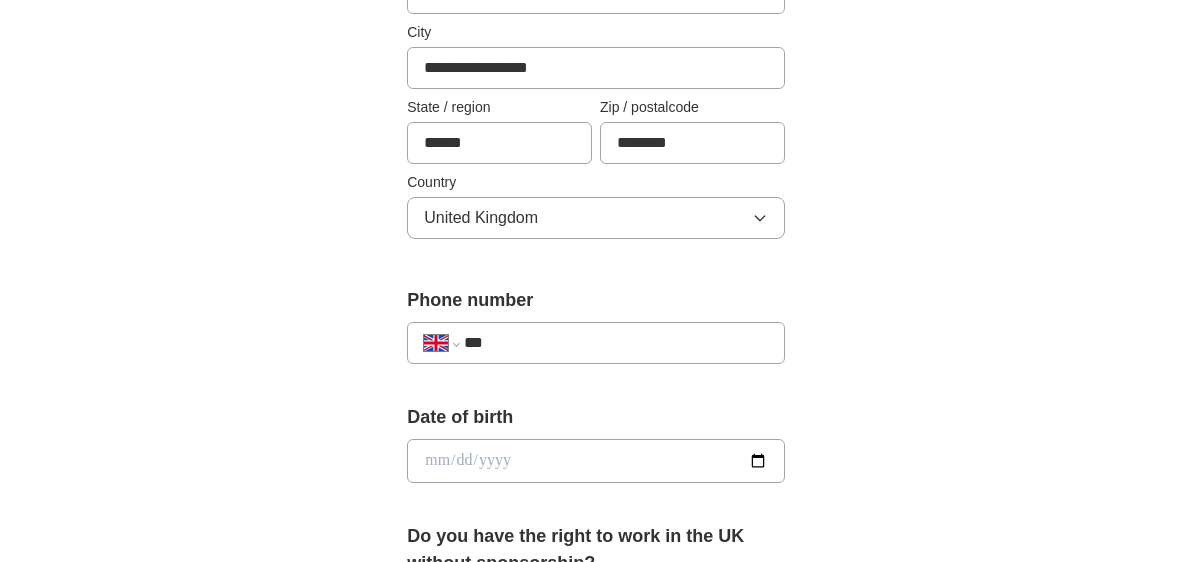 scroll, scrollTop: 533, scrollLeft: 0, axis: vertical 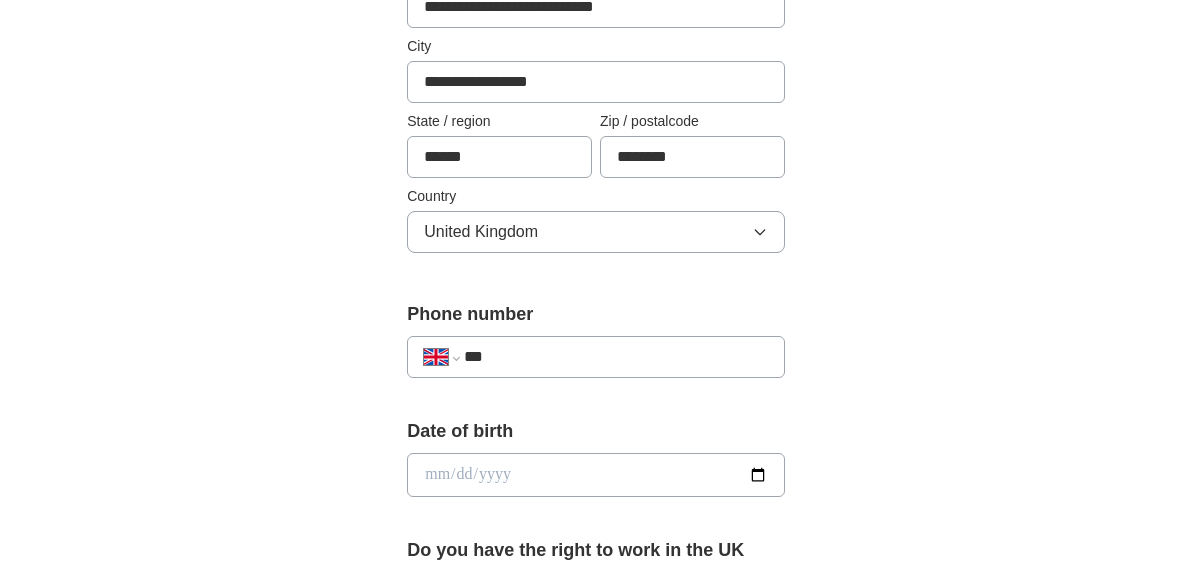 click on "***" at bounding box center (616, 357) 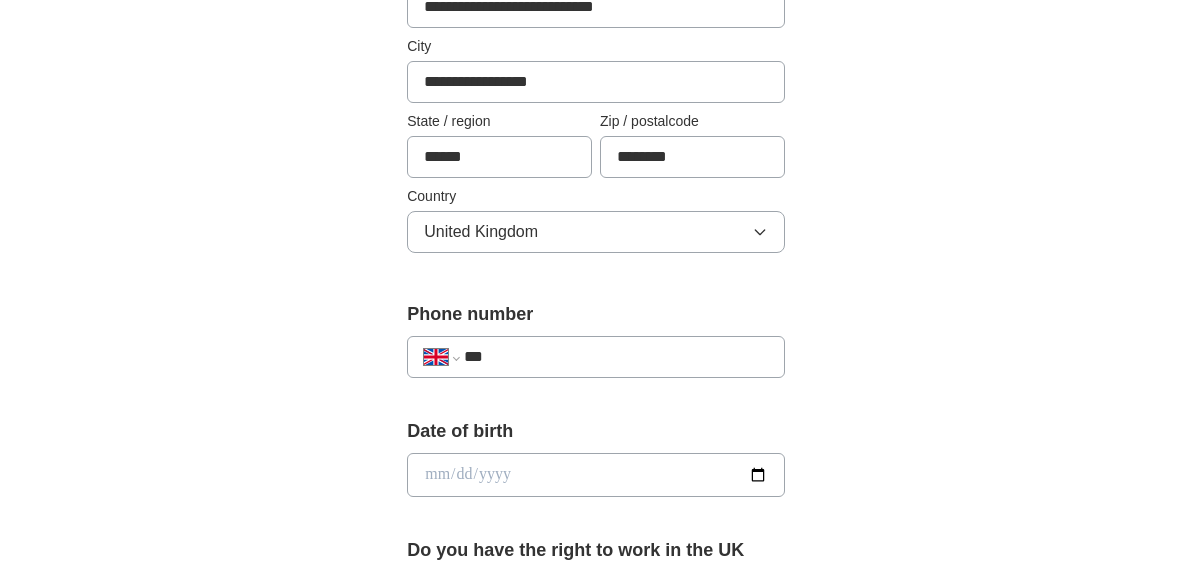 type on "**********" 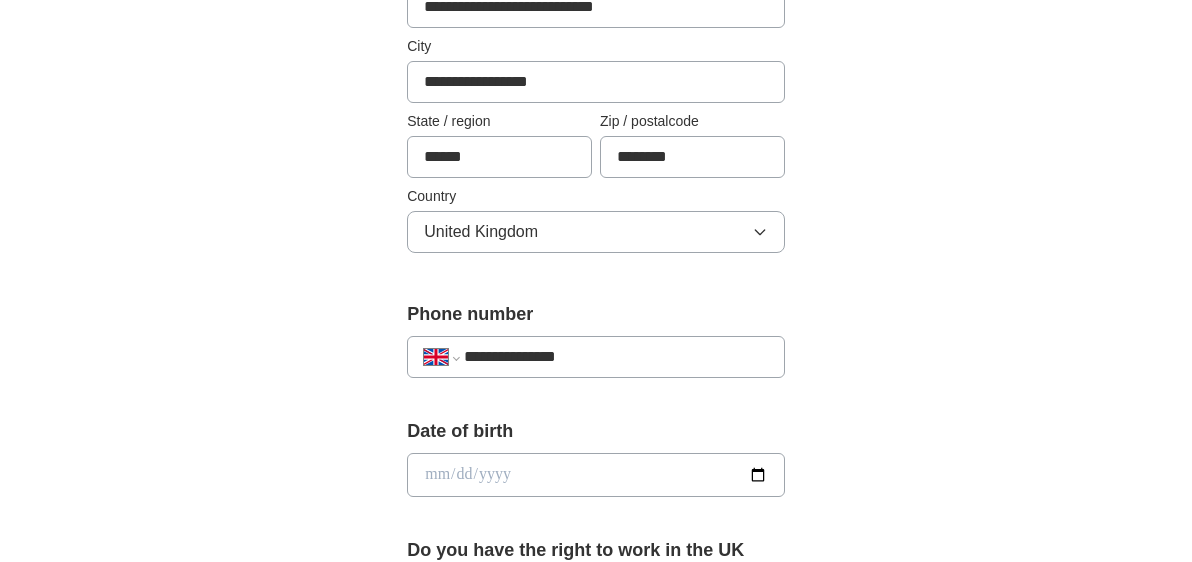 click at bounding box center [596, 475] 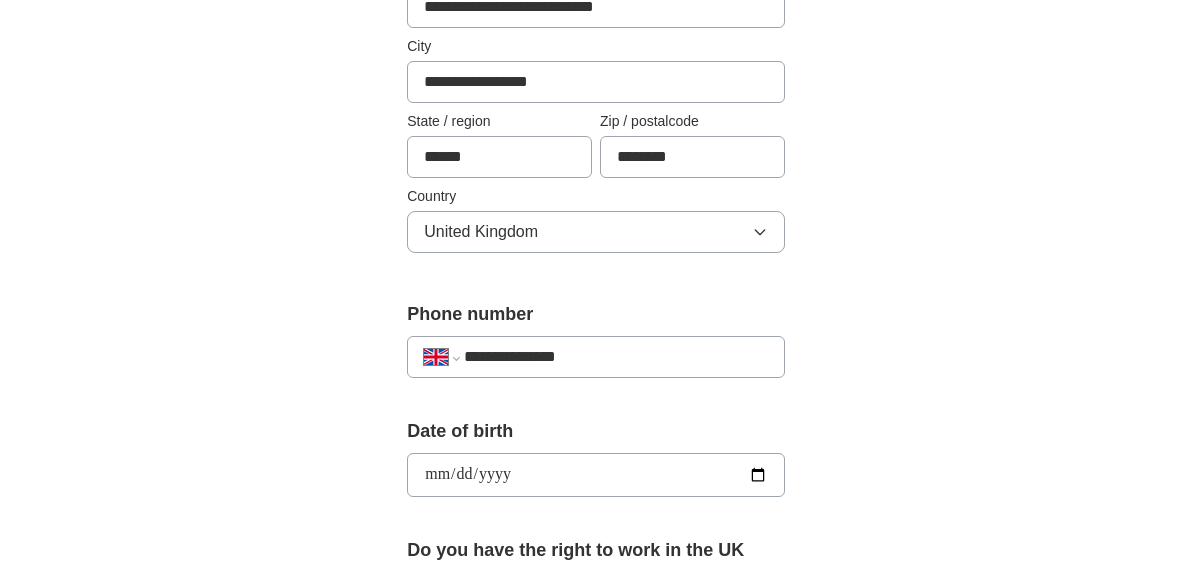 click on "**********" at bounding box center [596, 475] 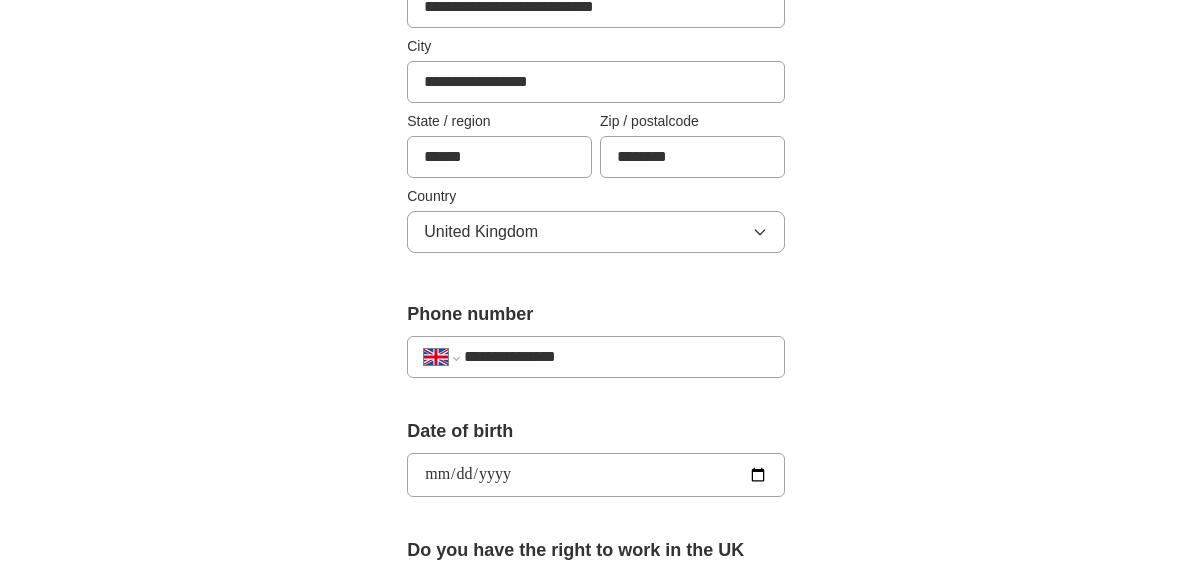 type on "**********" 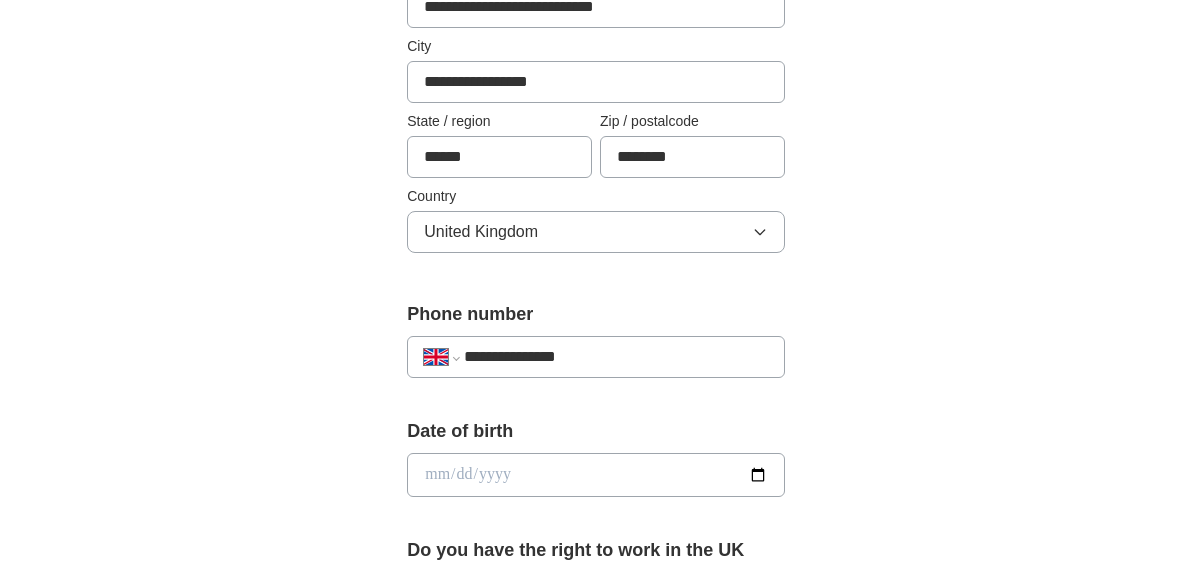 click at bounding box center (596, 475) 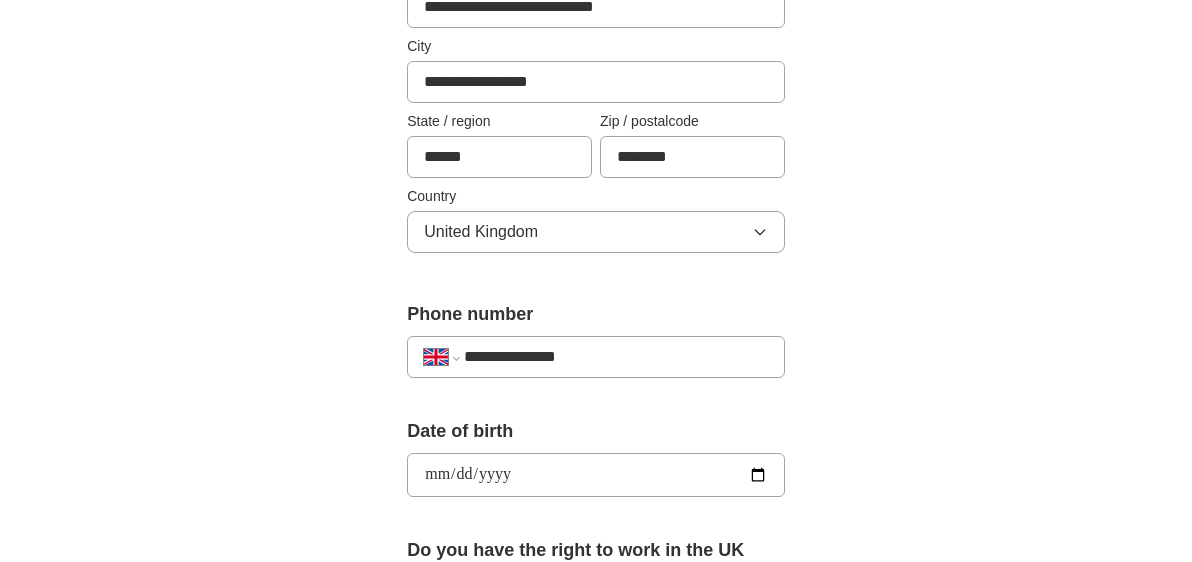click on "**********" at bounding box center [596, 475] 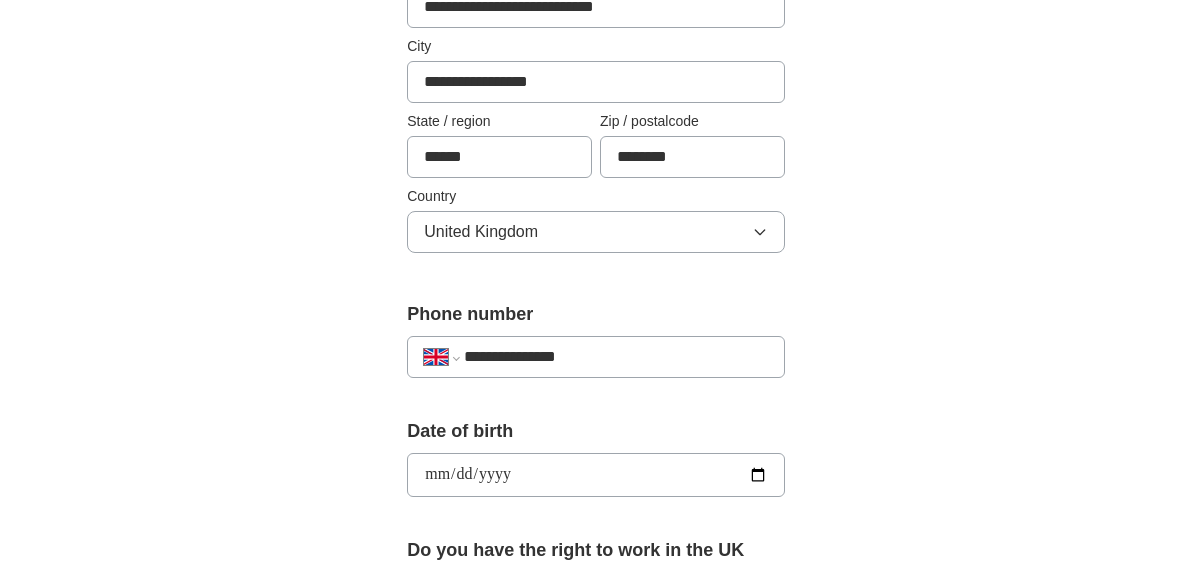 type on "**********" 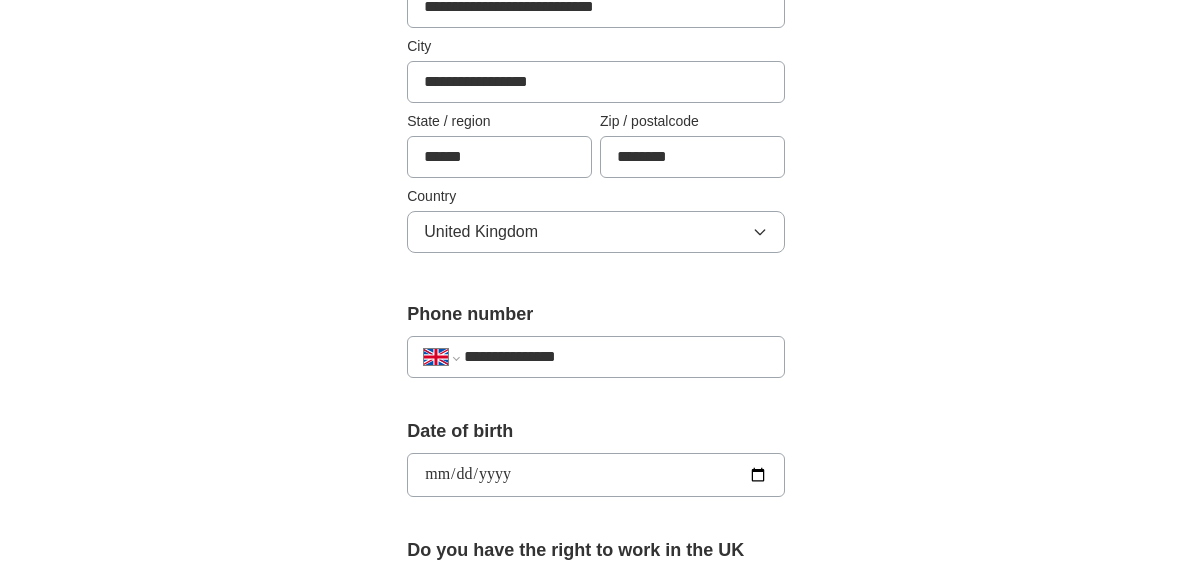 click on "**********" at bounding box center (596, 450) 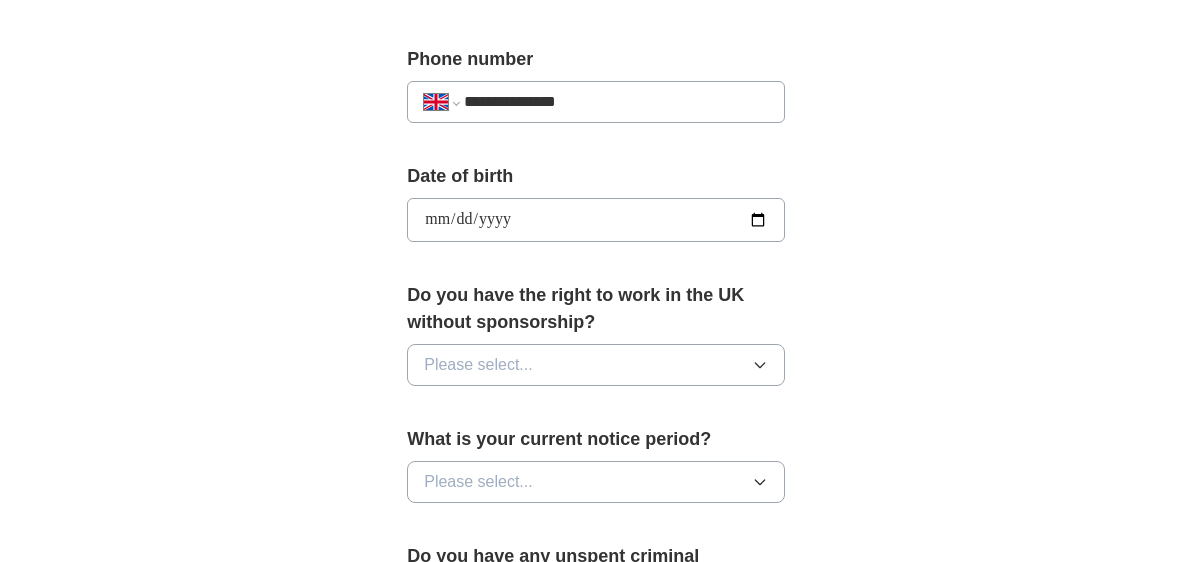 scroll, scrollTop: 800, scrollLeft: 0, axis: vertical 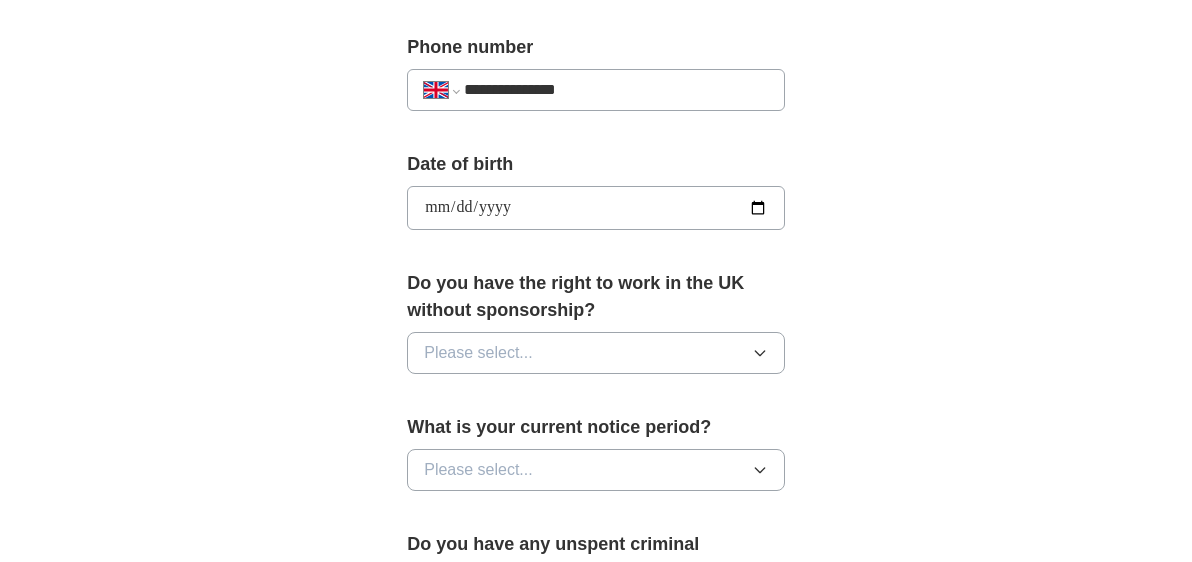 click 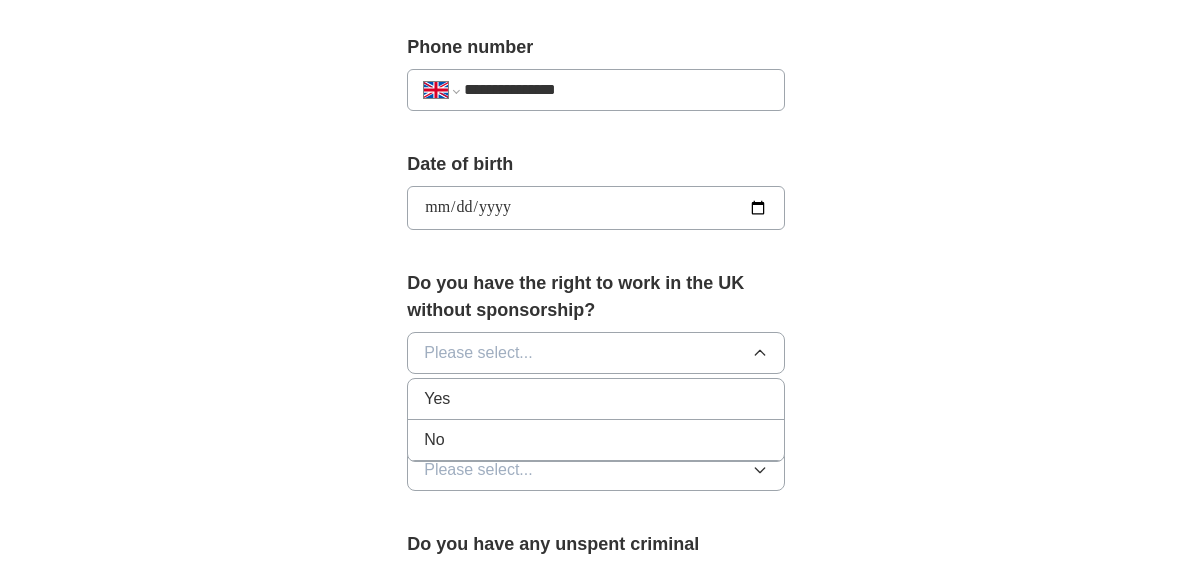 click on "Yes" at bounding box center [596, 399] 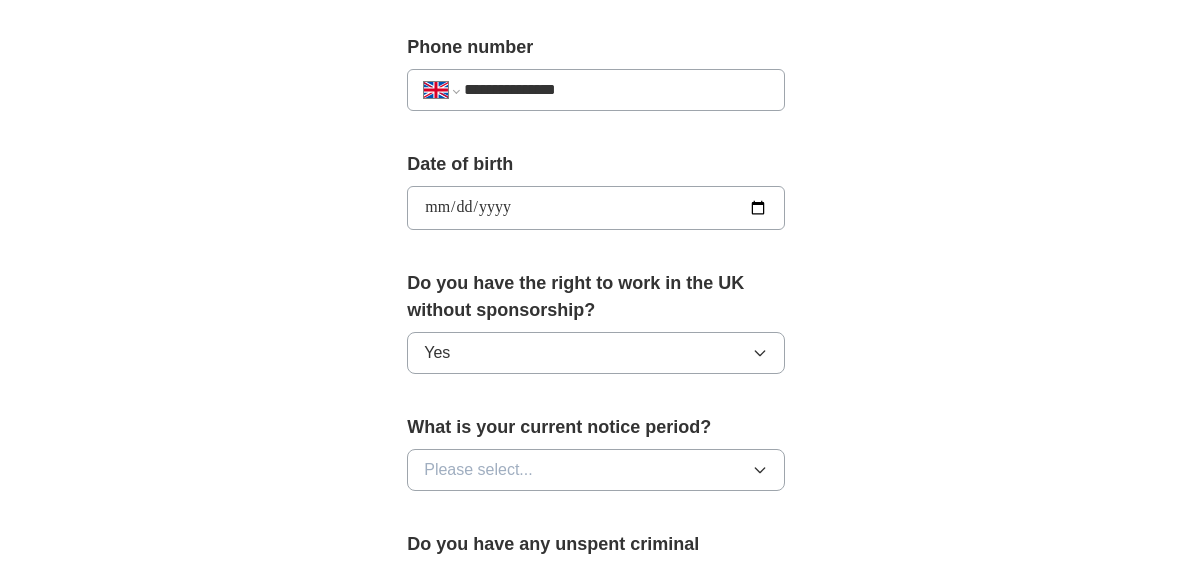 click 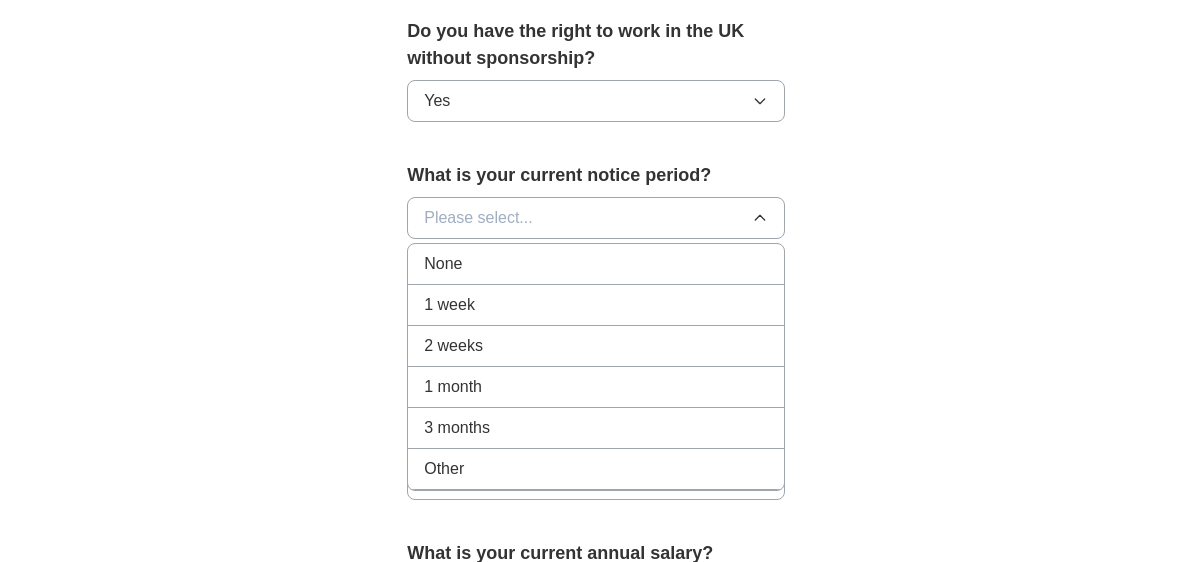 scroll, scrollTop: 1066, scrollLeft: 0, axis: vertical 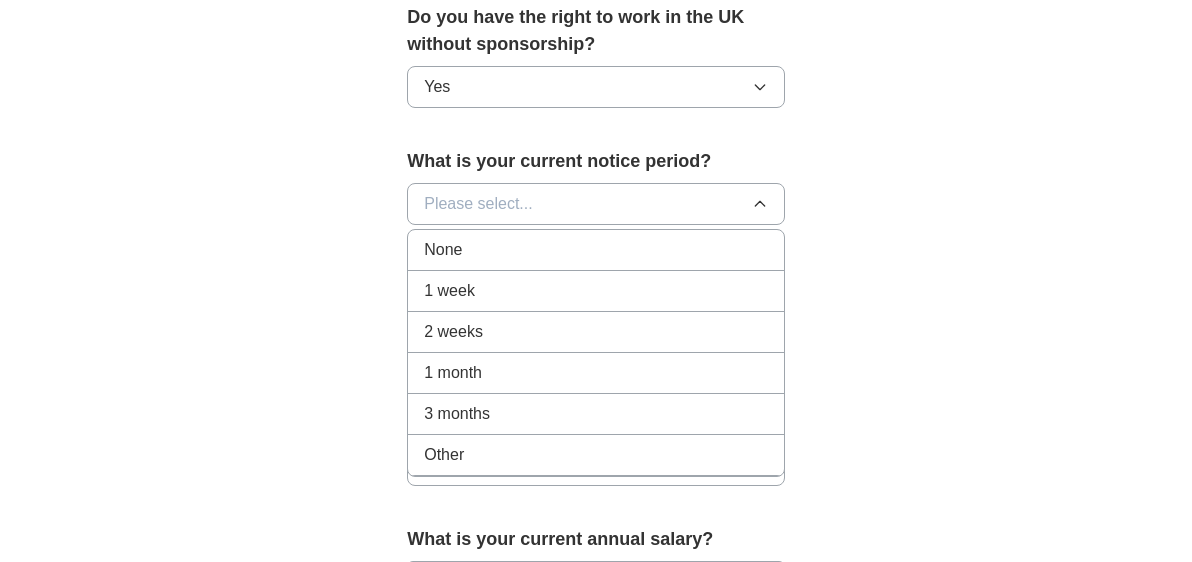 click on "1 month" at bounding box center (453, 373) 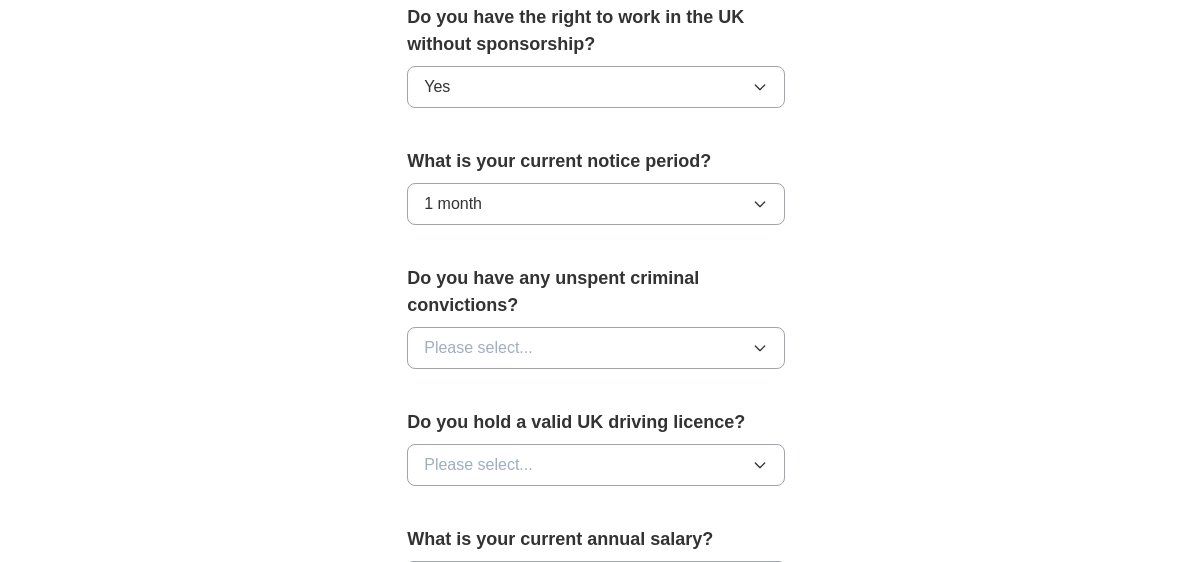 click 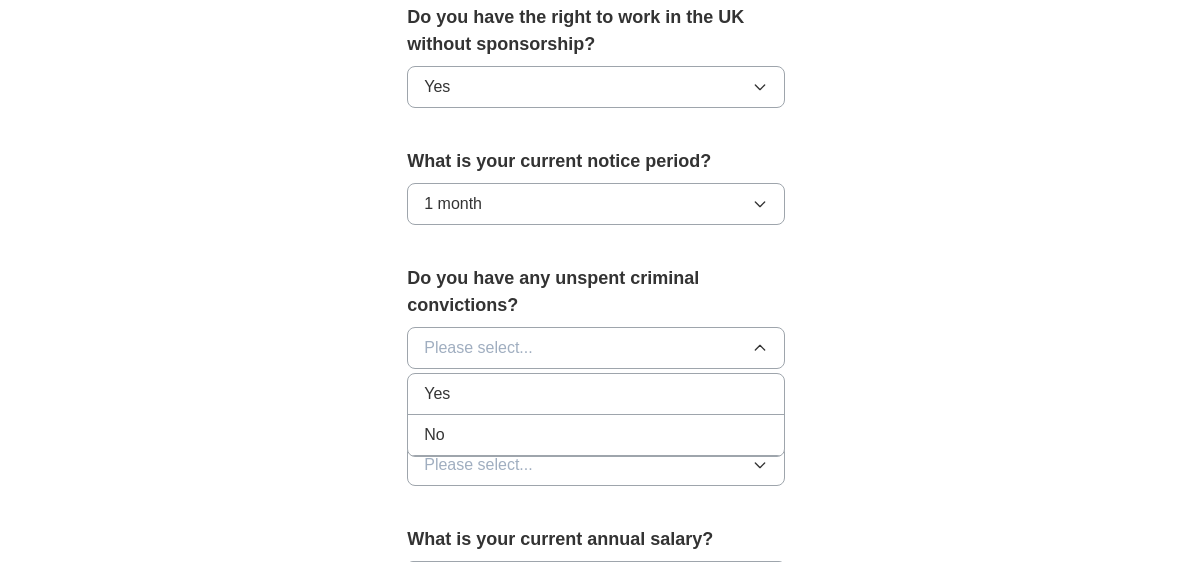 click on "No" at bounding box center [596, 435] 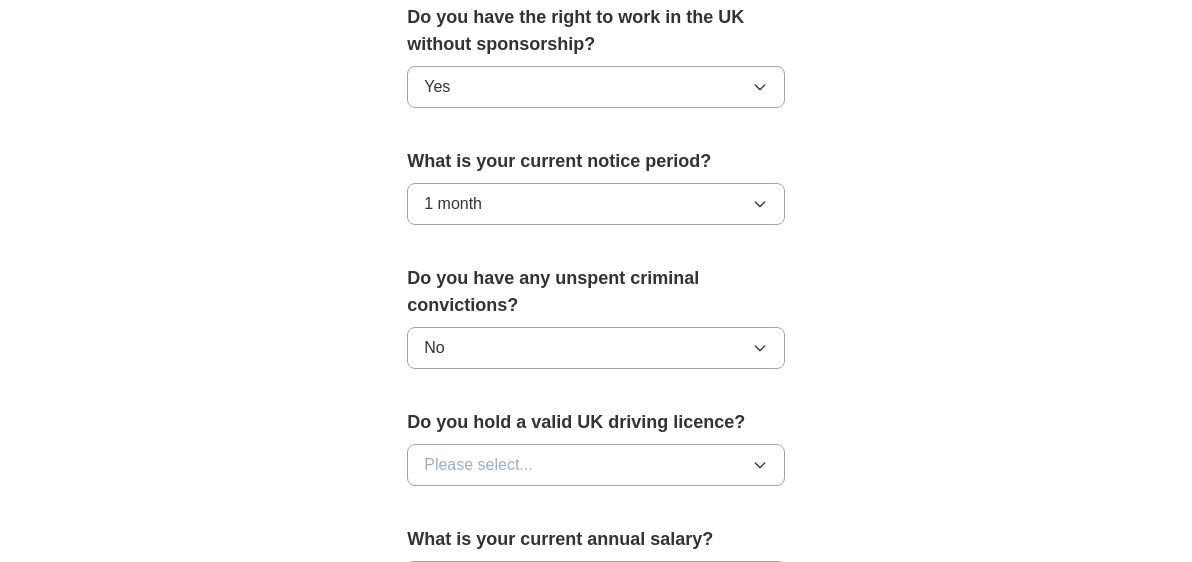 click 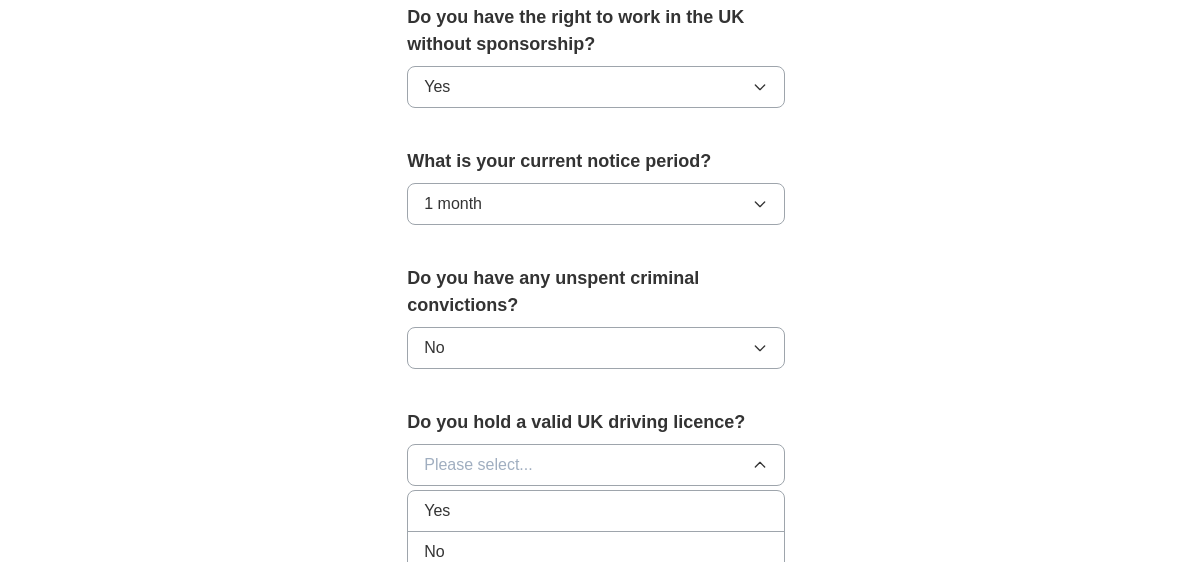 click on "Yes" at bounding box center (437, 511) 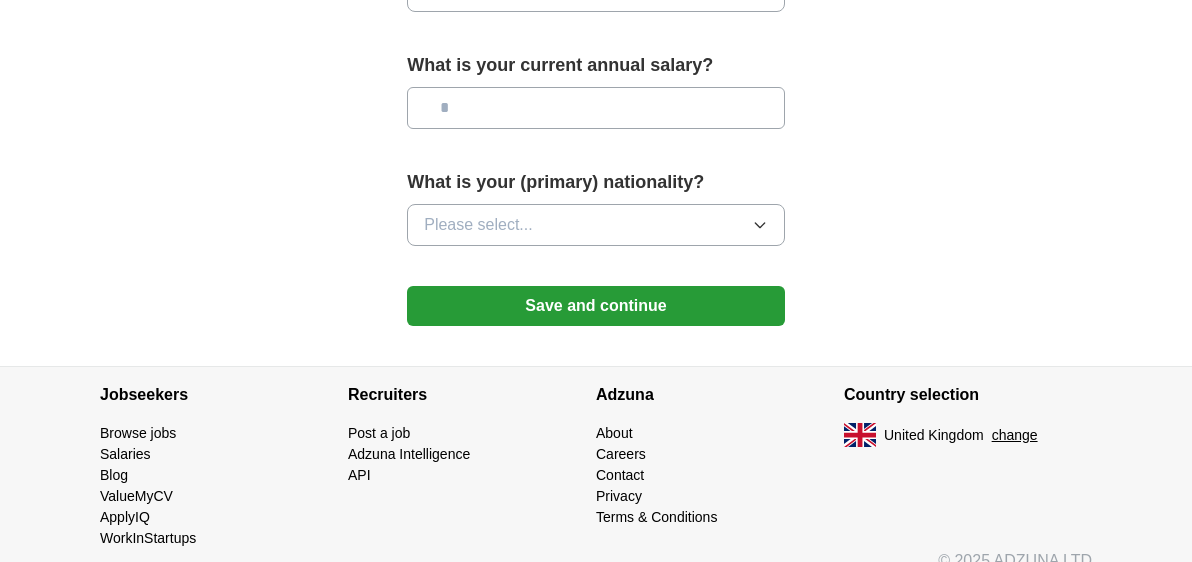 scroll, scrollTop: 1561, scrollLeft: 0, axis: vertical 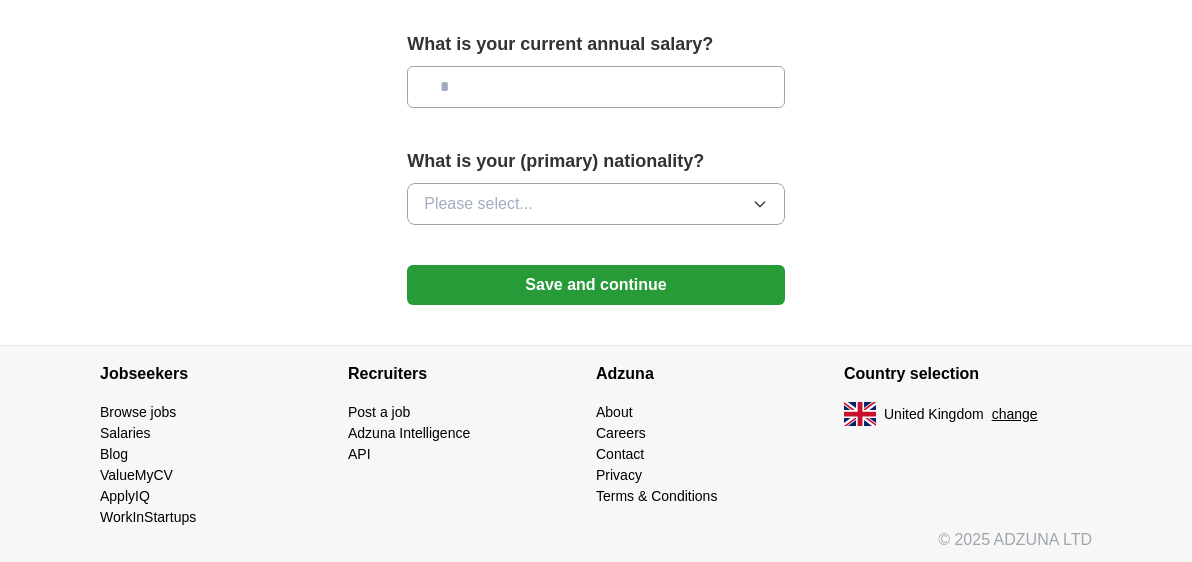 click on "Please select..." at bounding box center [478, 204] 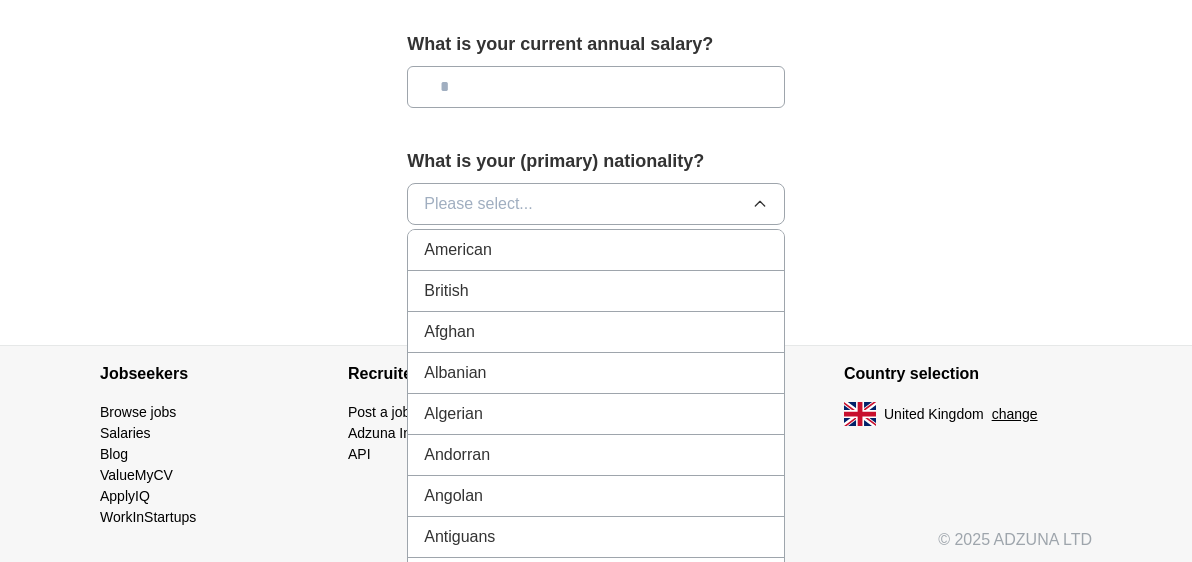 click on "British" at bounding box center (596, 291) 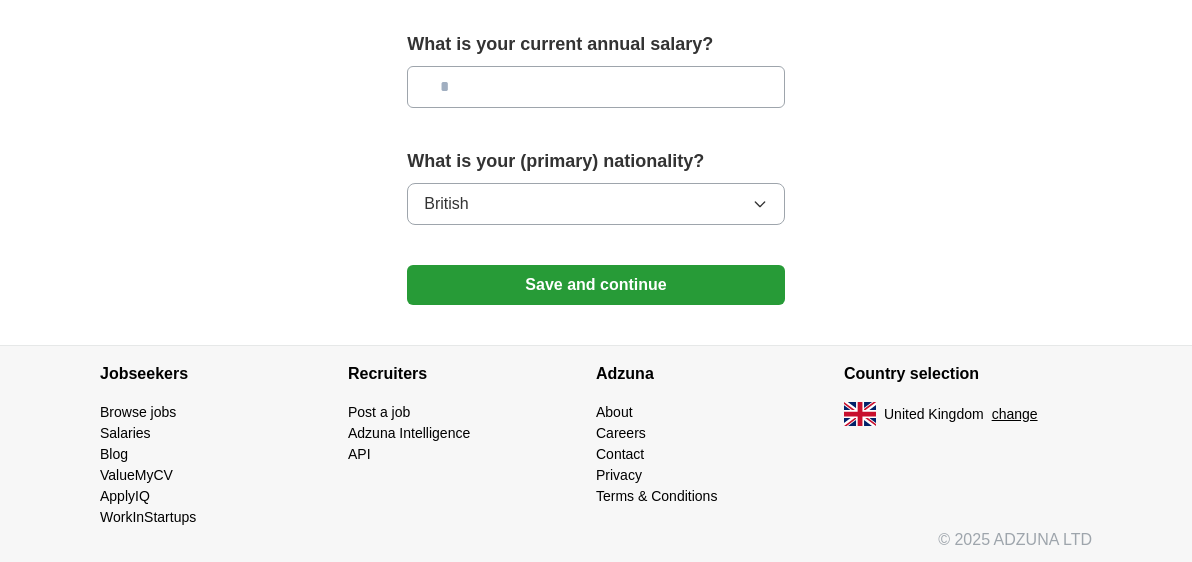click at bounding box center (596, 87) 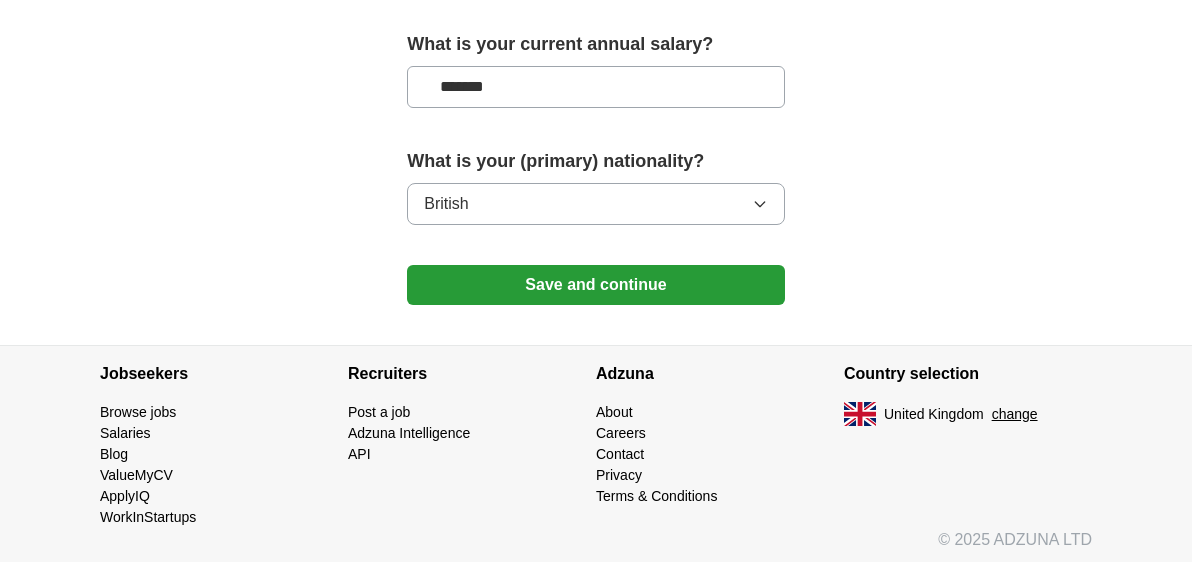type on "*******" 